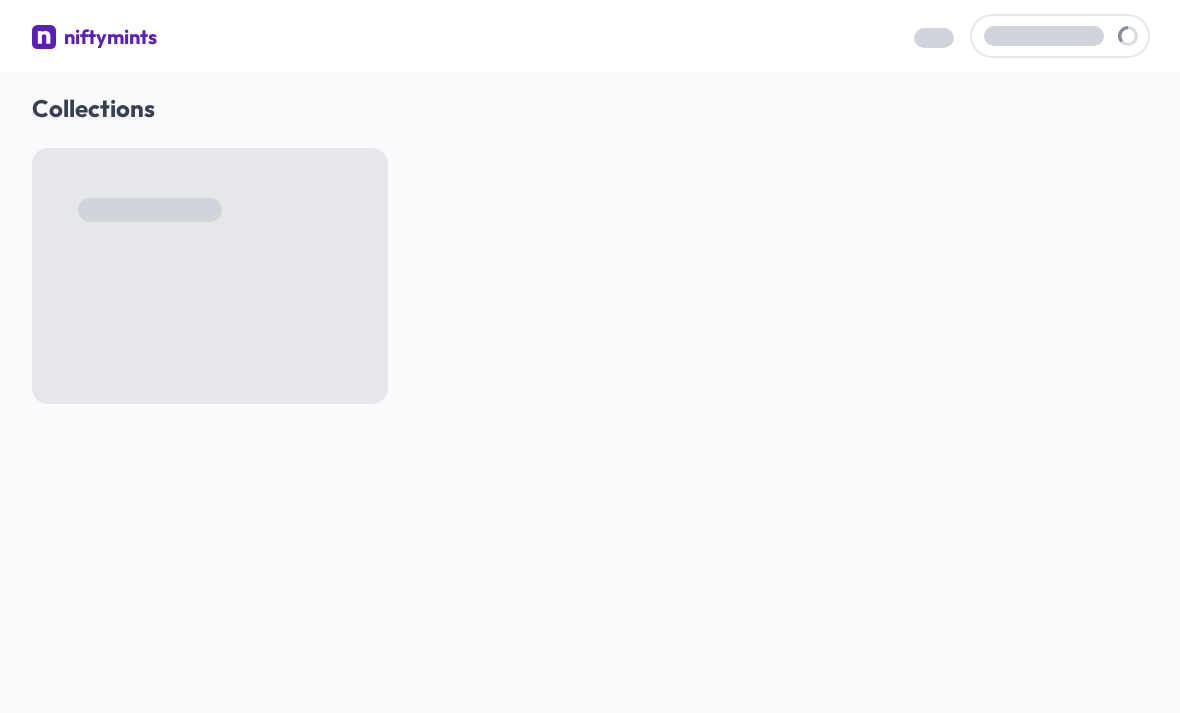 scroll, scrollTop: 0, scrollLeft: 0, axis: both 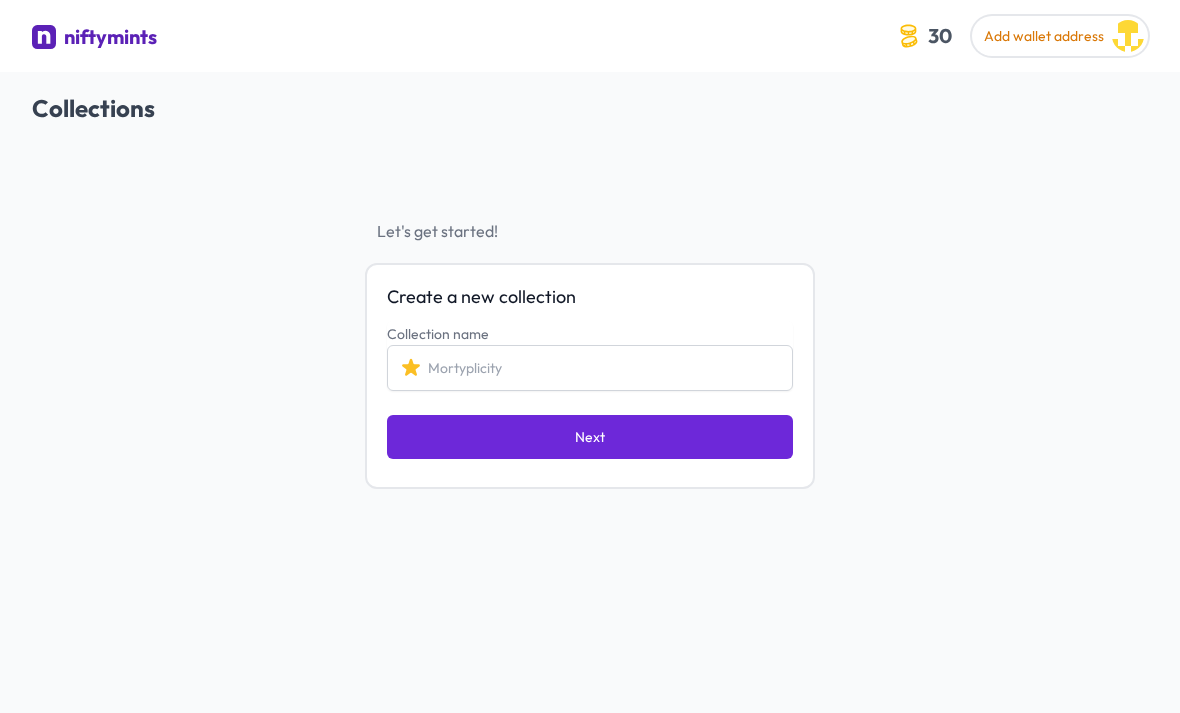 click on "Collection name" at bounding box center [590, 368] 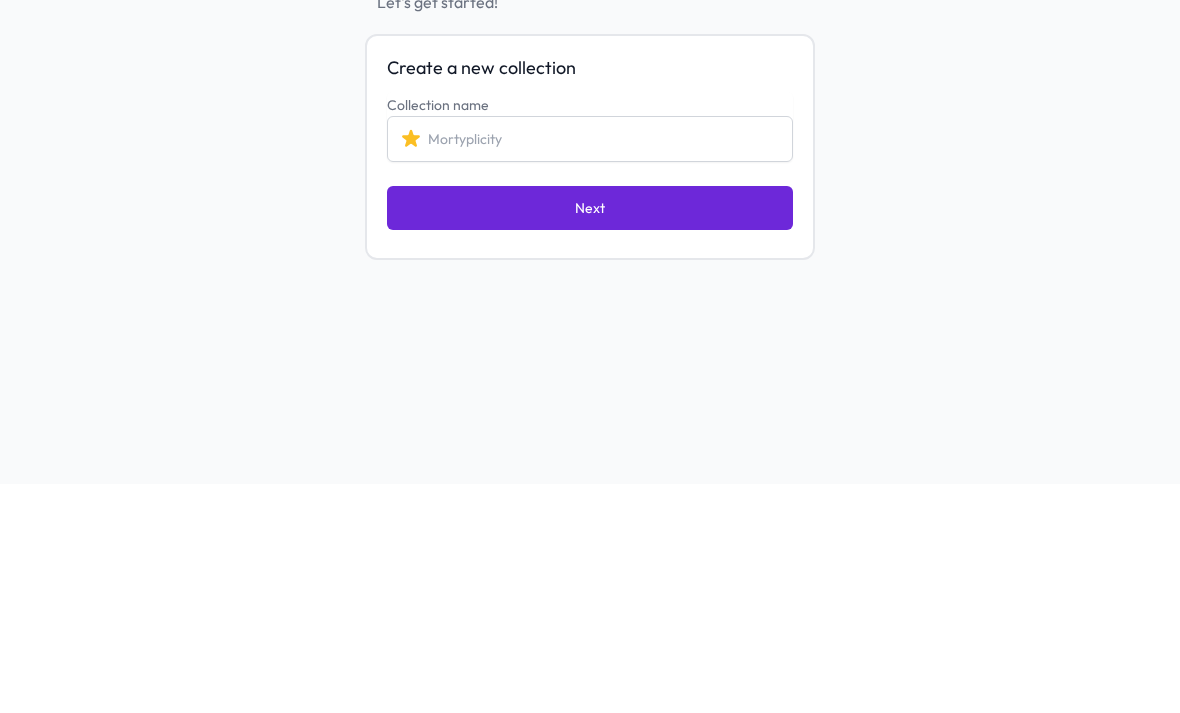 type on "C" 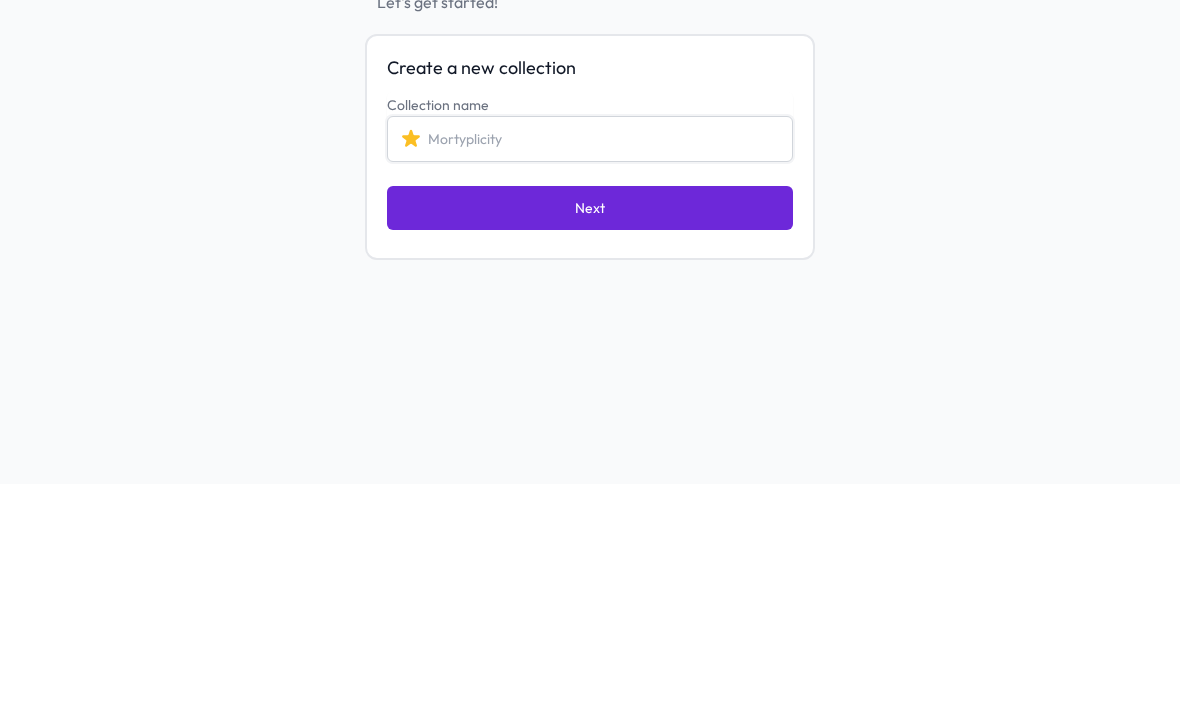 paste on "😊" 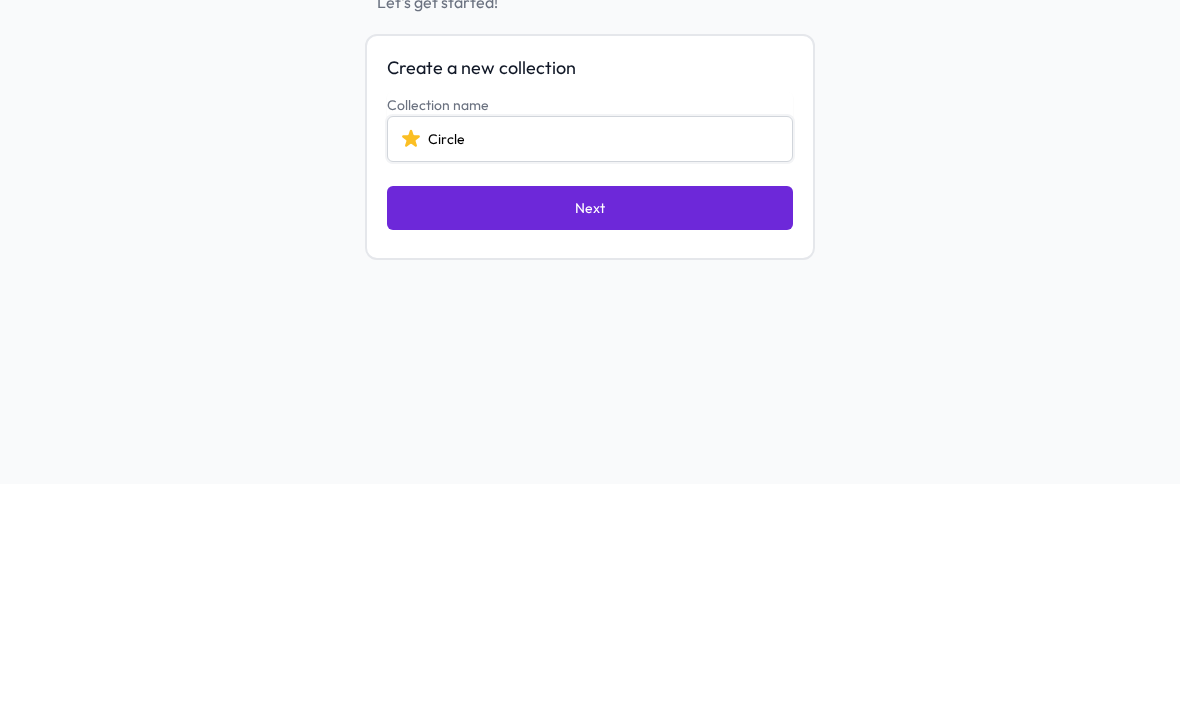type on "Circle" 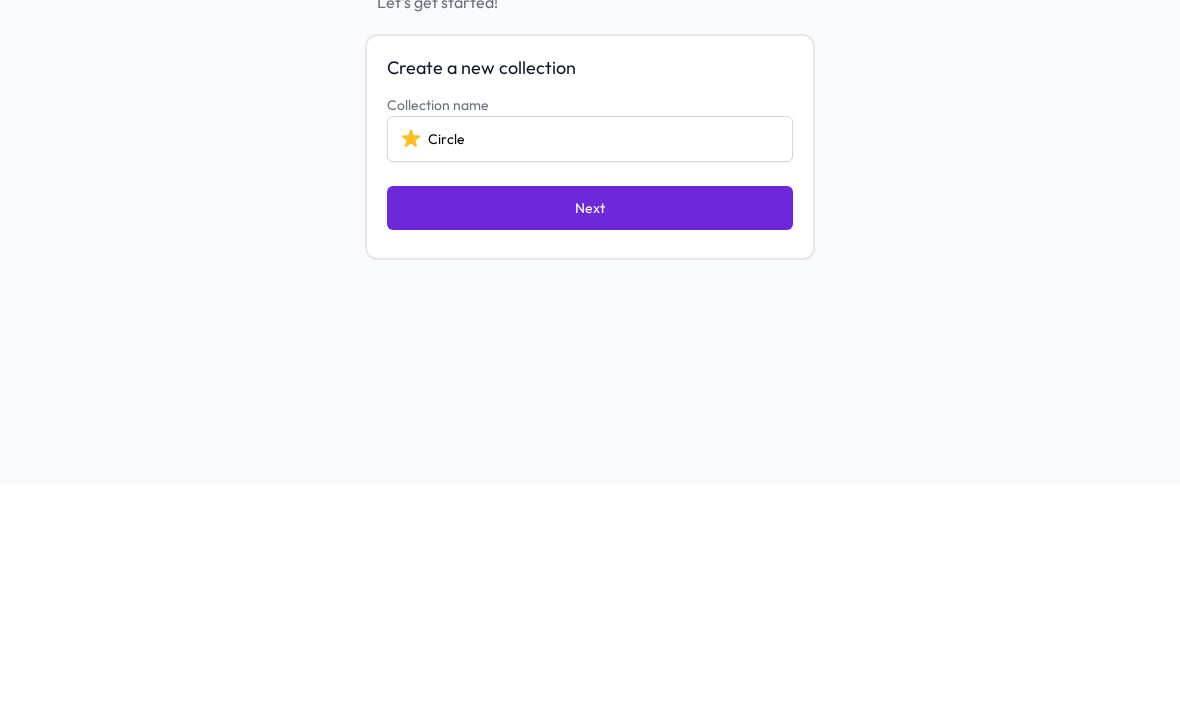 click on "Next" at bounding box center (590, 437) 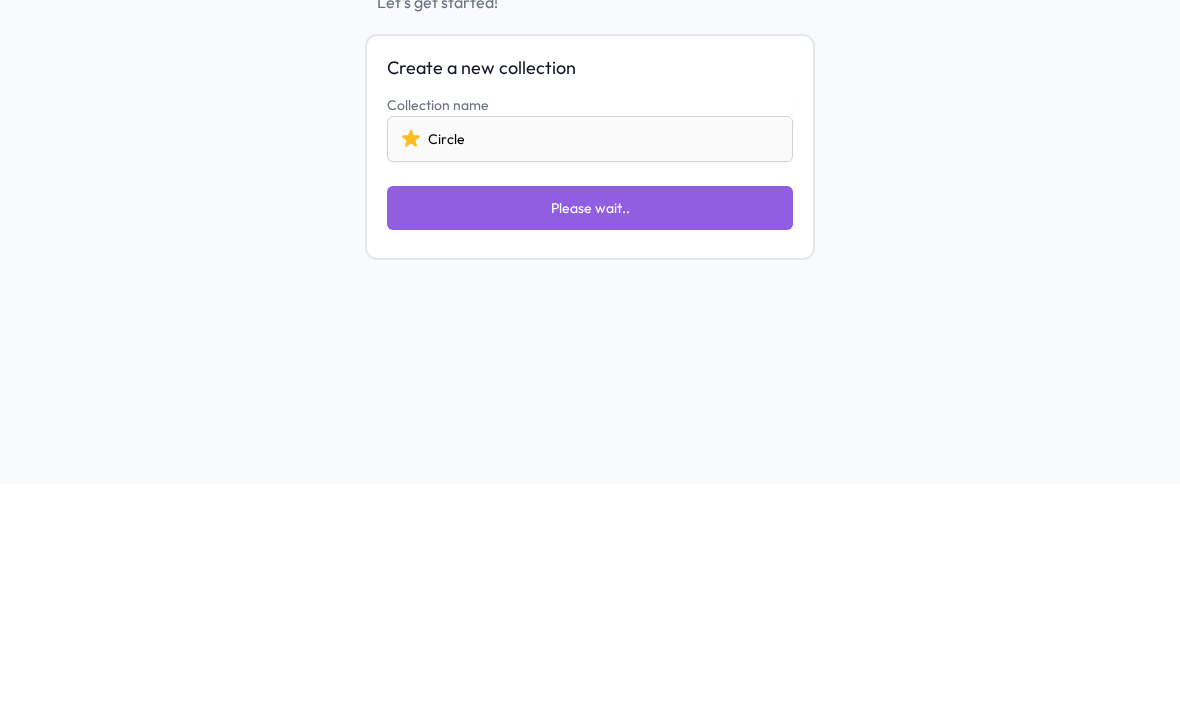 scroll, scrollTop: 72, scrollLeft: 0, axis: vertical 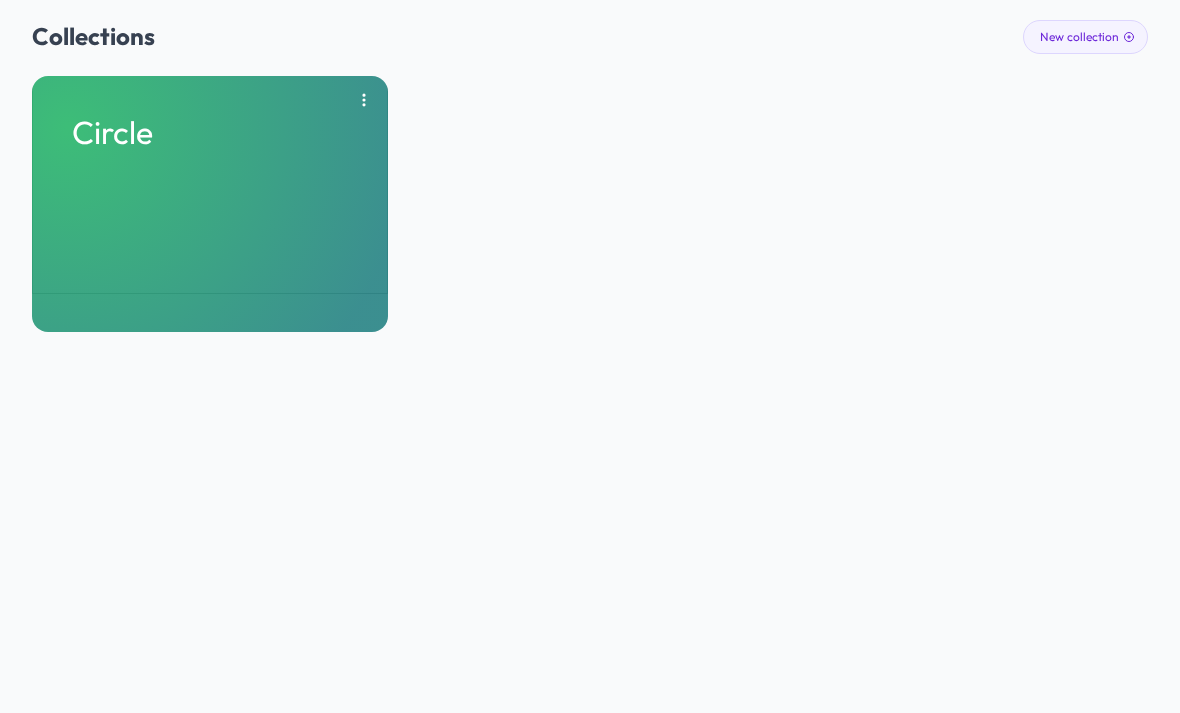 click on "Circle" at bounding box center [210, 204] 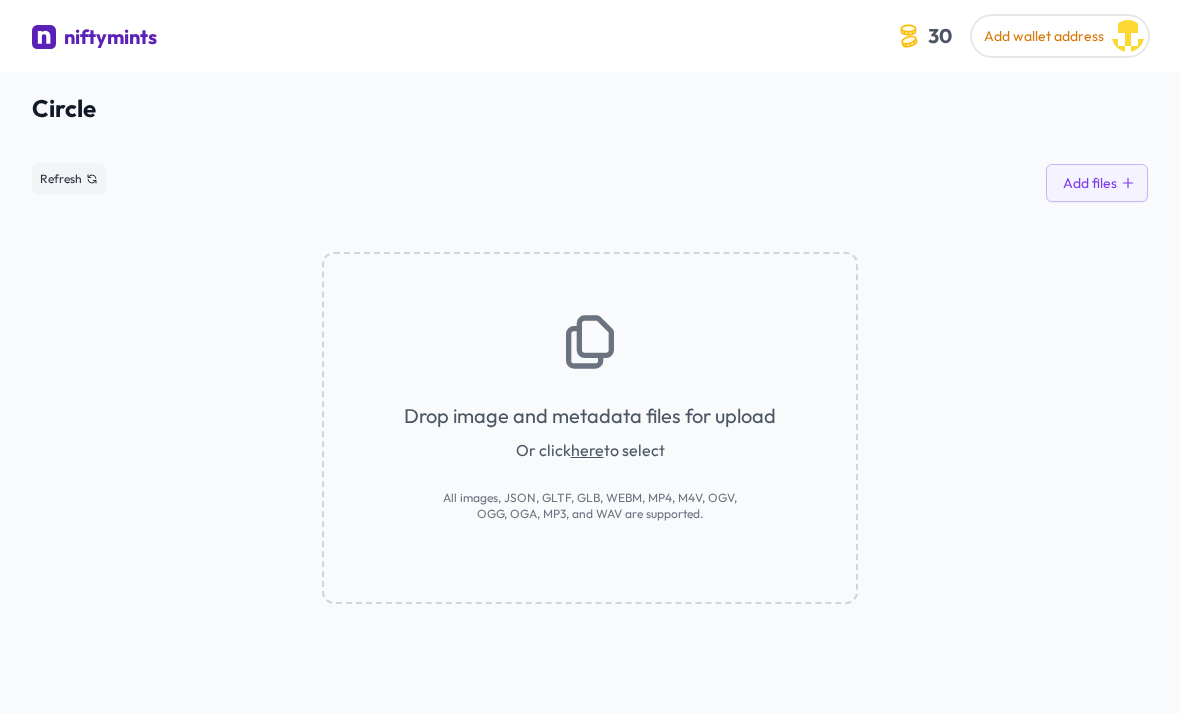 click on "Or click  here  to select" at bounding box center [590, 450] 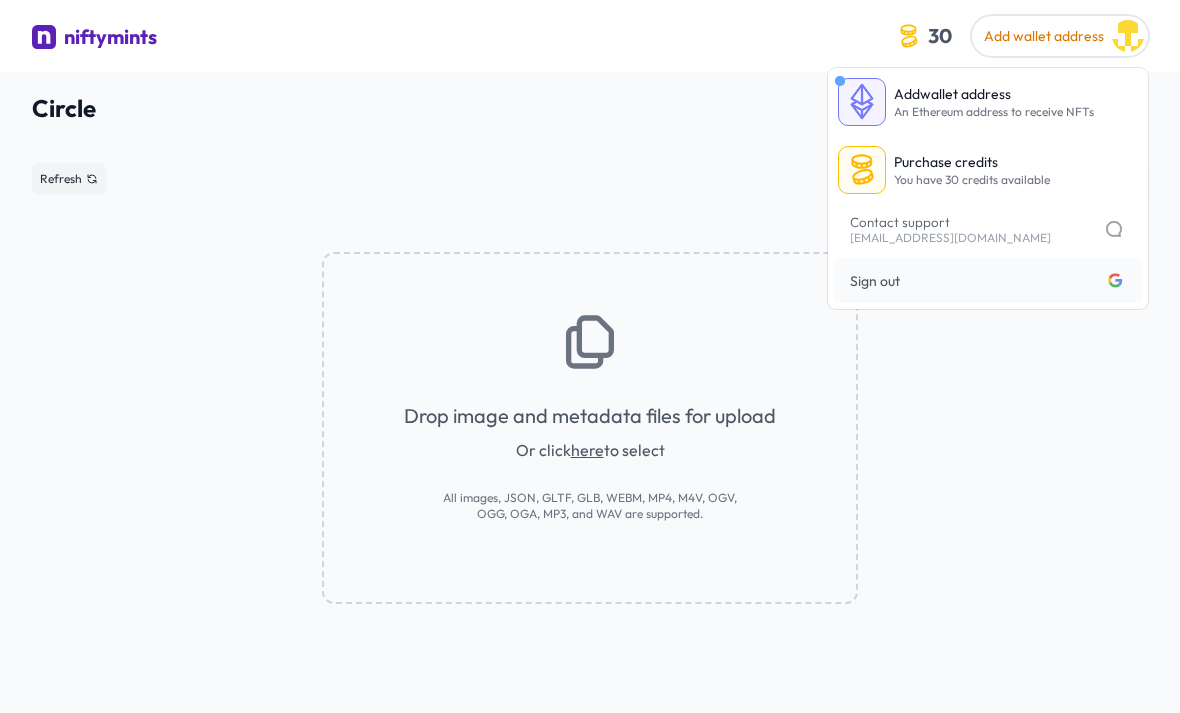 click on "Drop image and metadata files for upload   Or click  here  to select   All images, JSON, GLTF, GLB, WEBM, MP4, M4V, OGV, OGG, OGA, MP3, and WAV are supported." at bounding box center [590, 403] 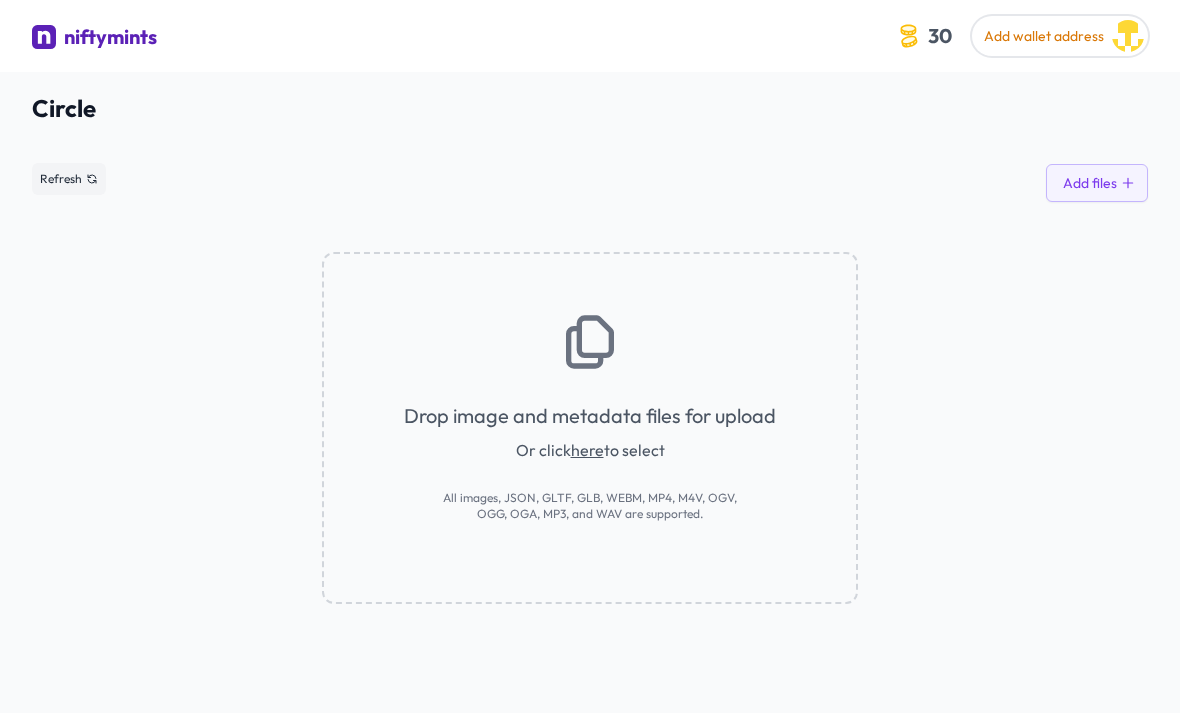 click on "here" at bounding box center (587, 450) 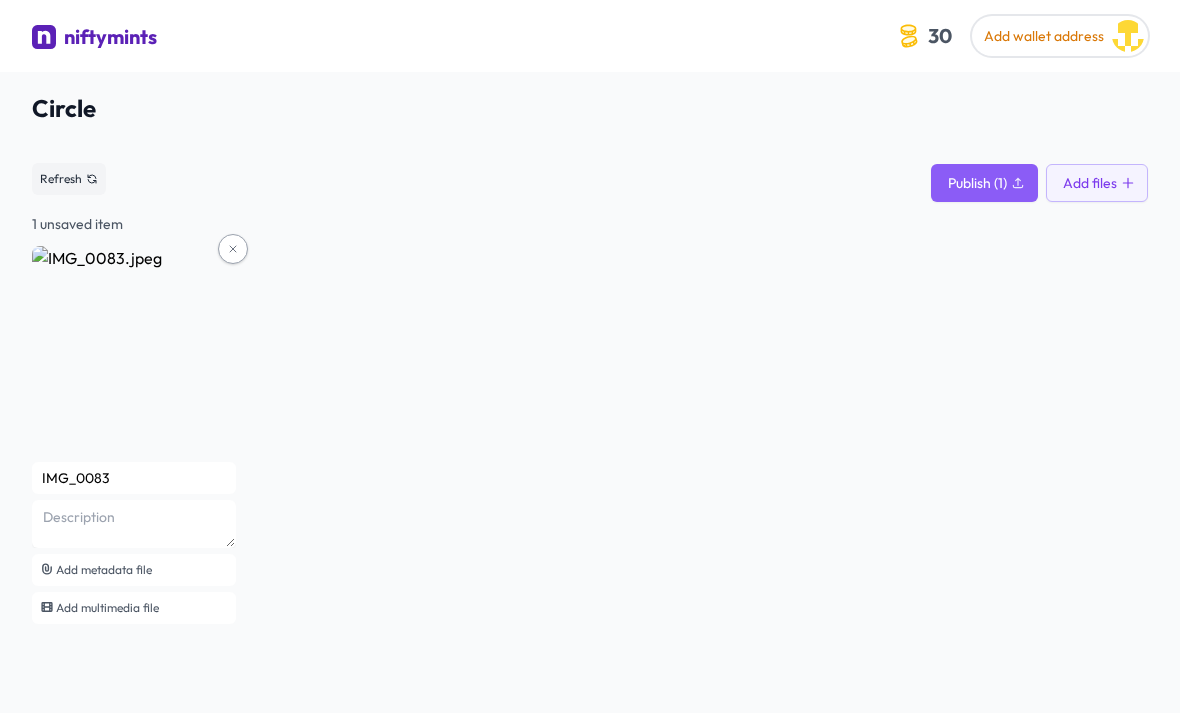 click on "IMG_0083" at bounding box center (134, 478) 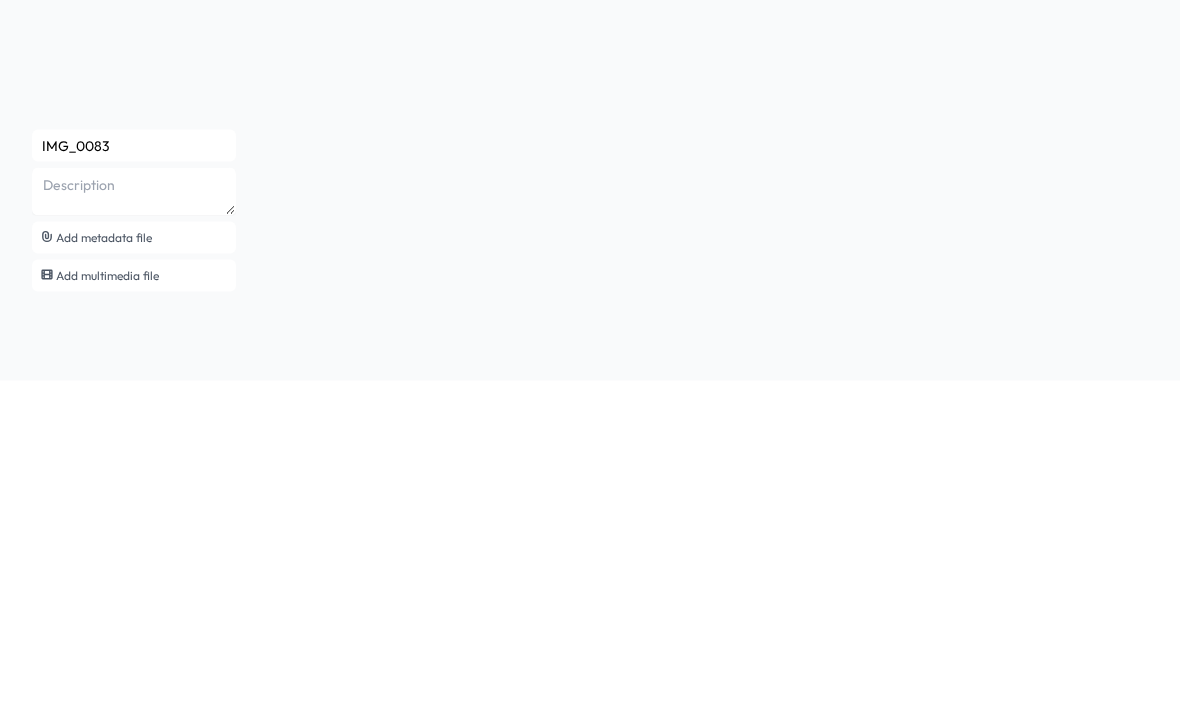 click on "IMG_0083" at bounding box center [134, 478] 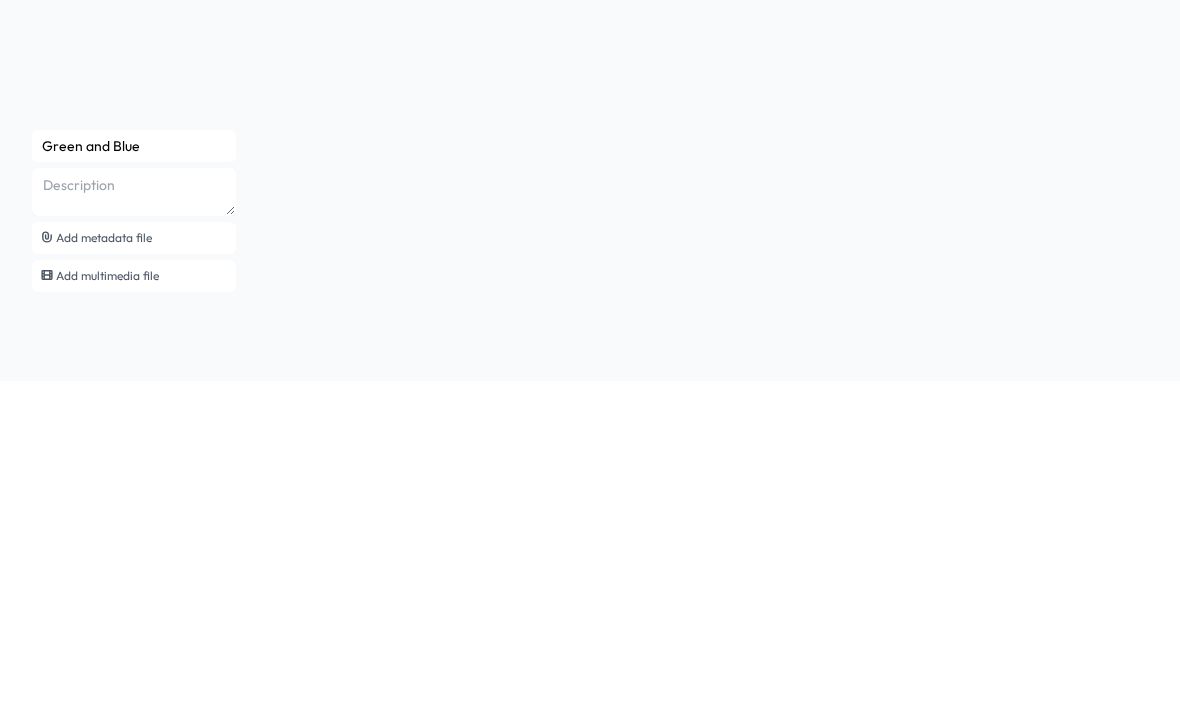 scroll, scrollTop: 72, scrollLeft: 0, axis: vertical 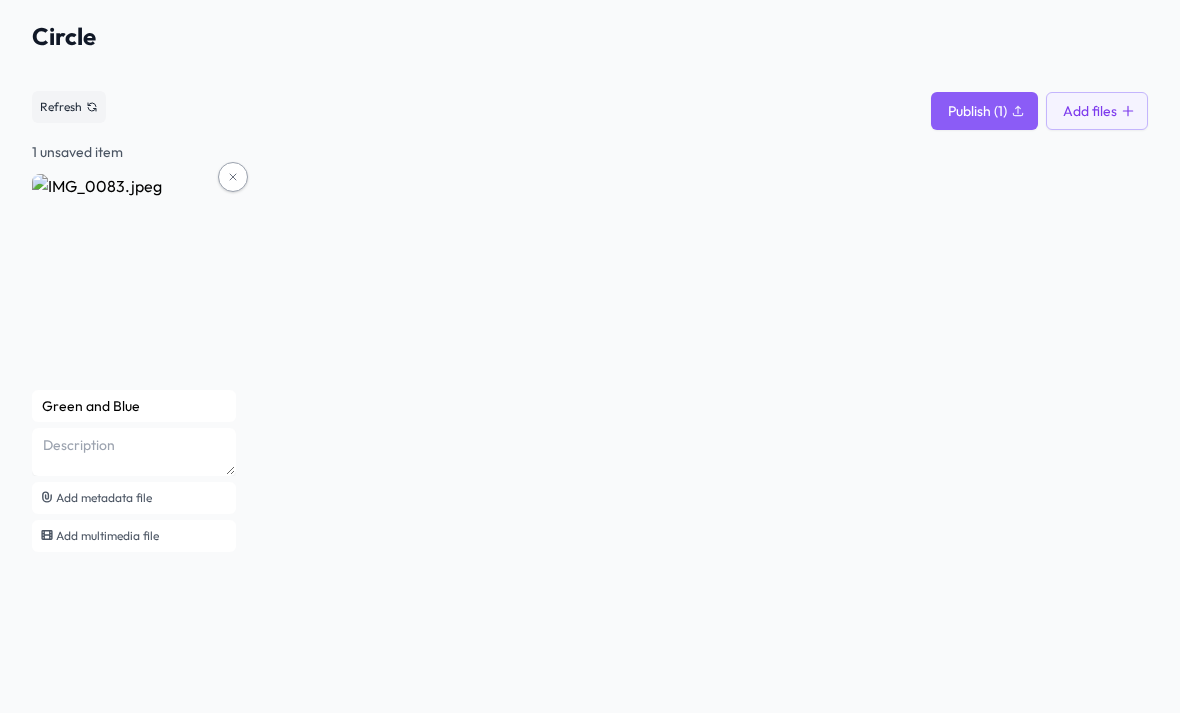 type on "Green and Blue" 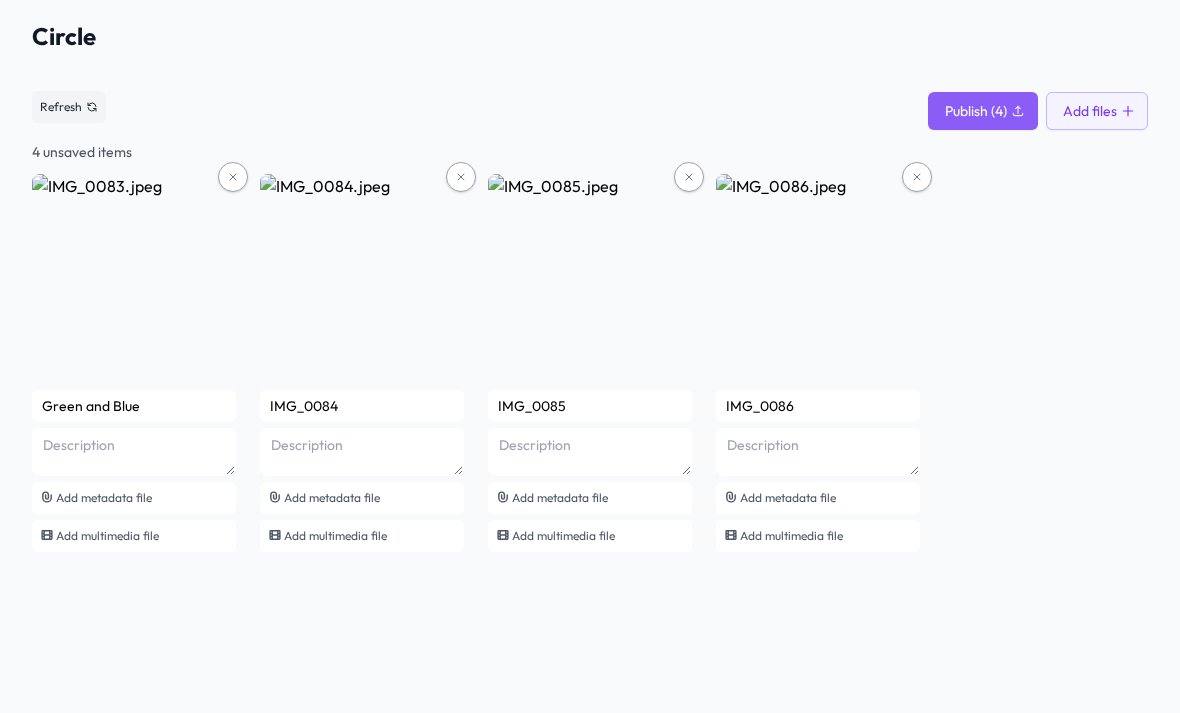 click on "IMG_0084" at bounding box center (134, 406) 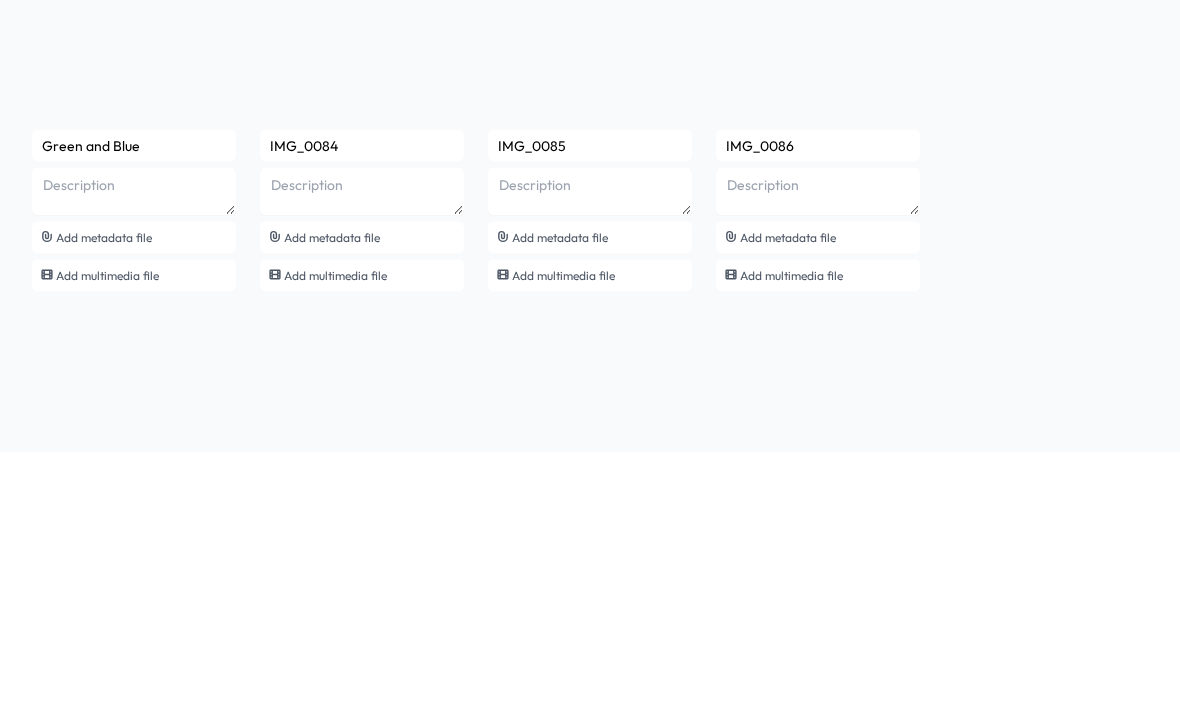 click on "IMG_0084" at bounding box center [134, 406] 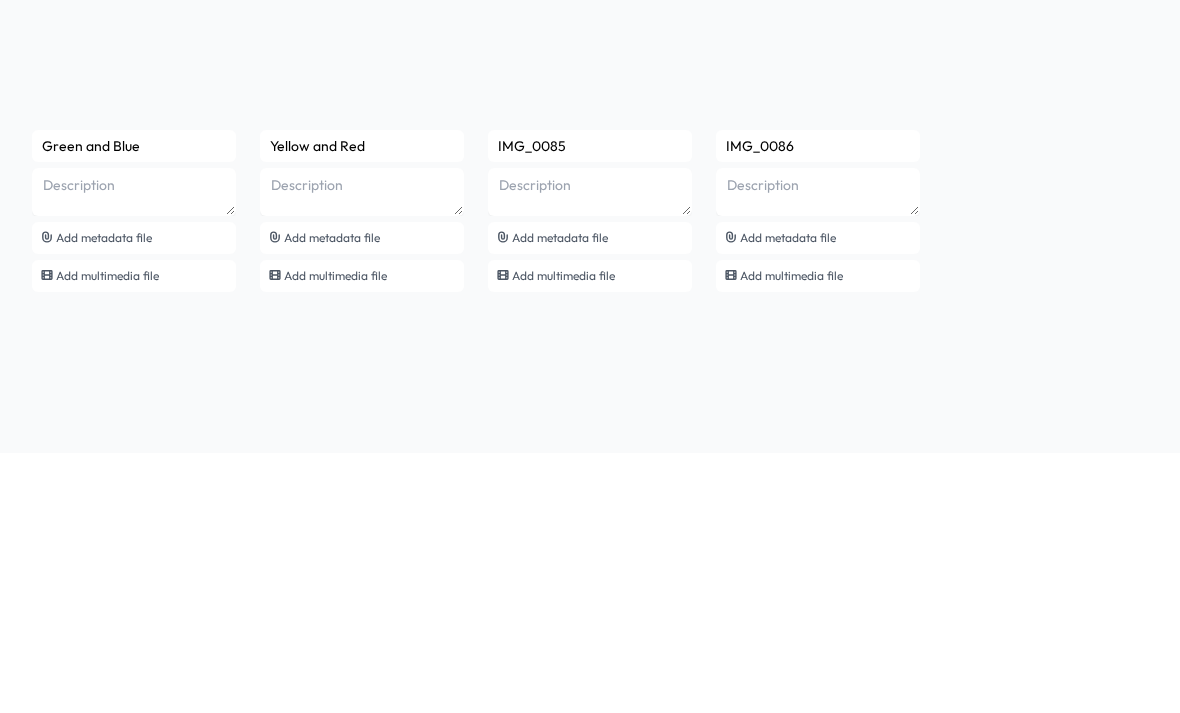 type on "Yellow and Red" 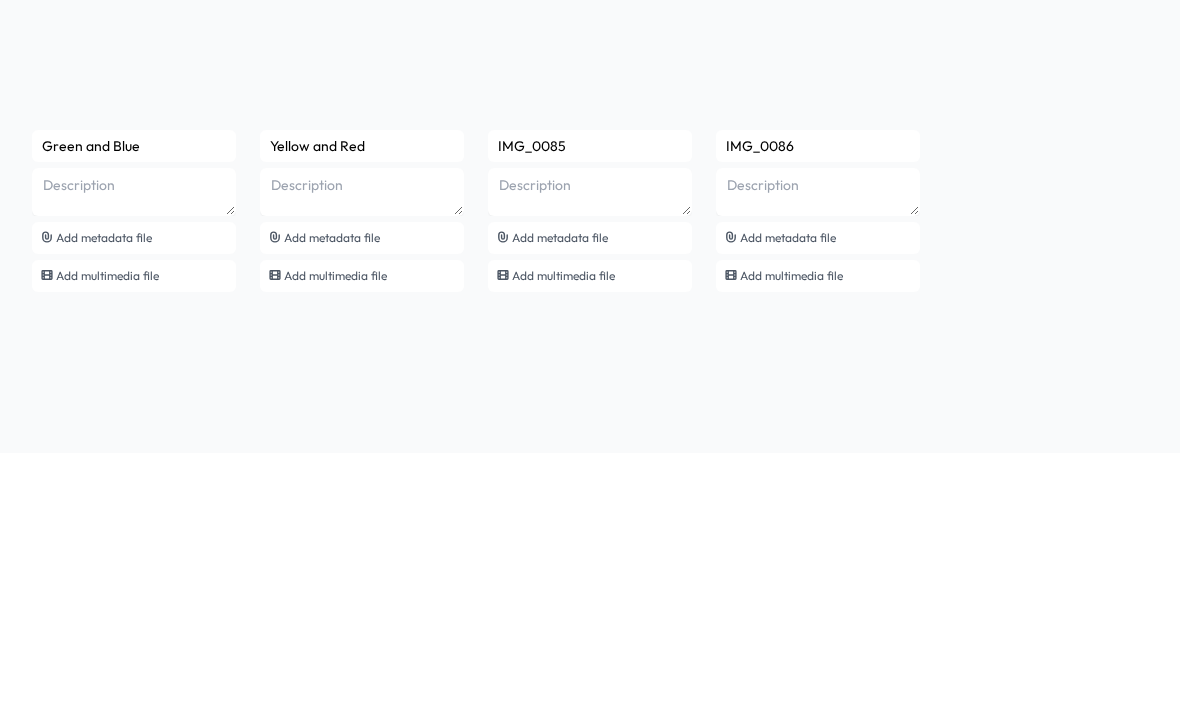 click on "IMG_0085" at bounding box center [134, 406] 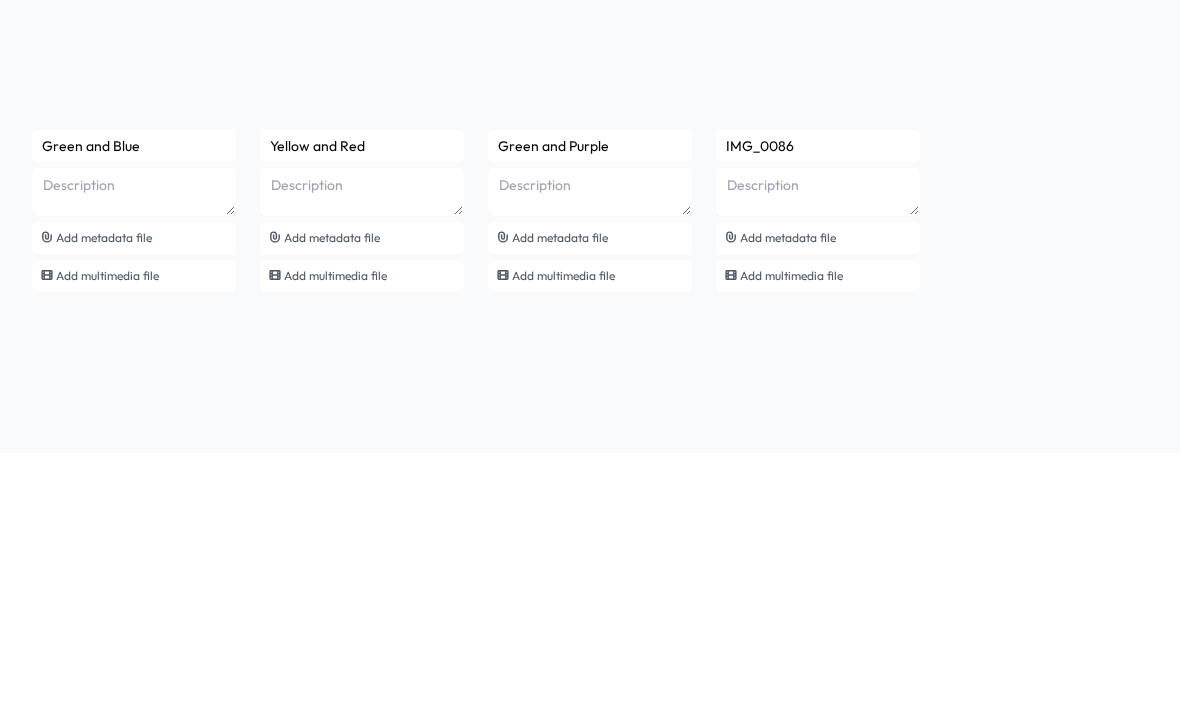 type on "Green and Purple" 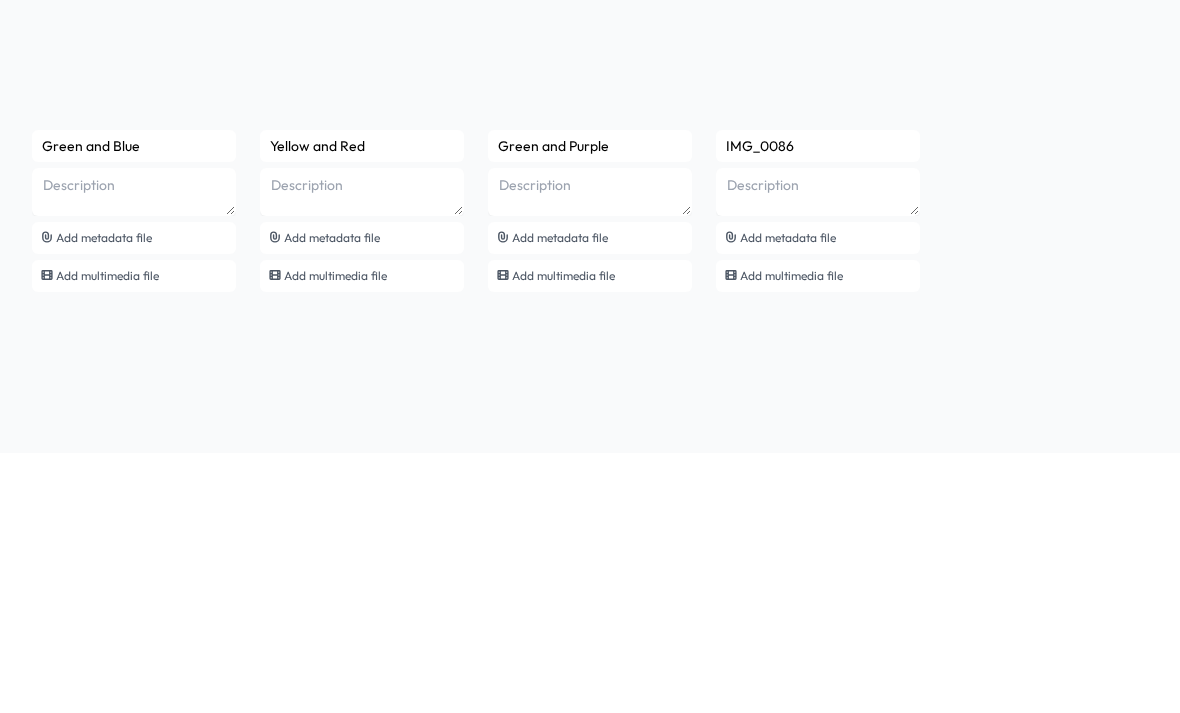 click on "IMG_0086" at bounding box center [134, 406] 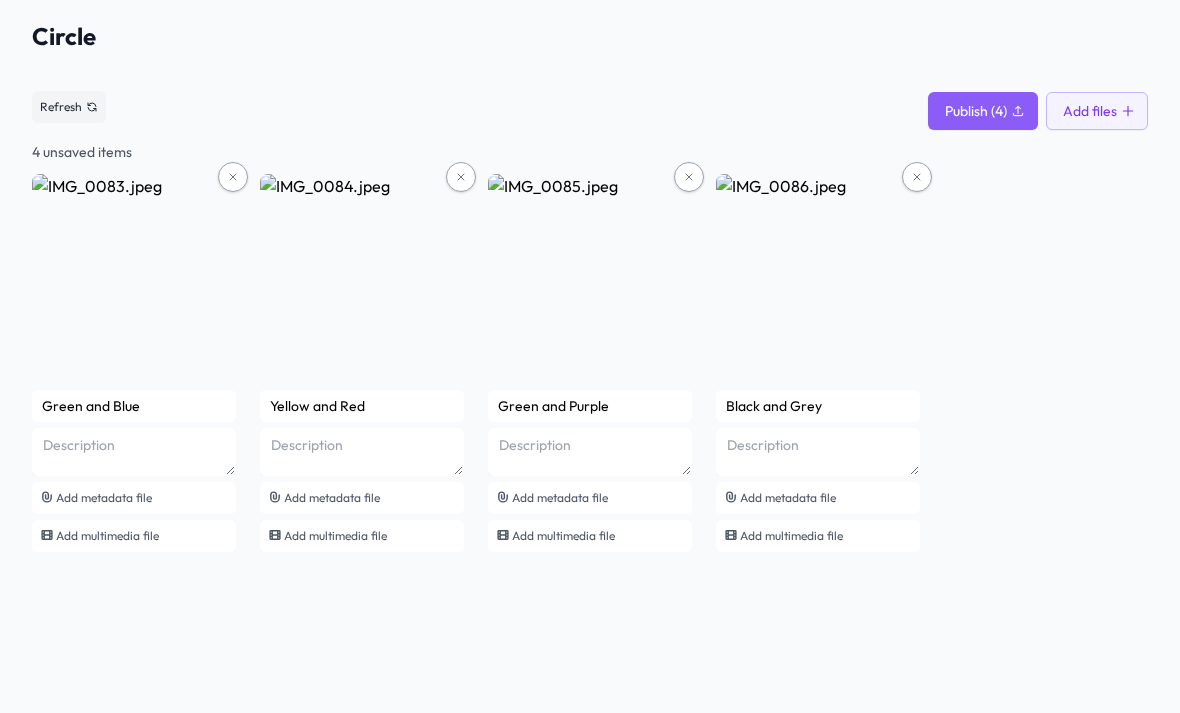 type on "Black and Grey" 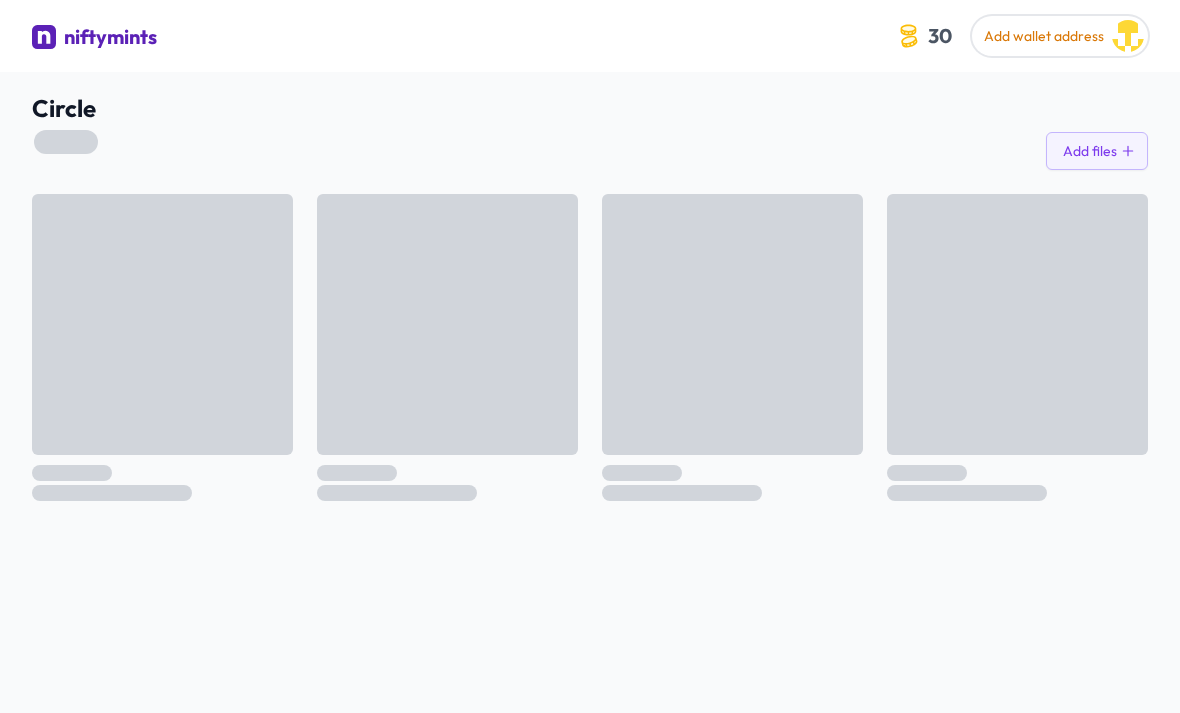 scroll, scrollTop: 0, scrollLeft: 0, axis: both 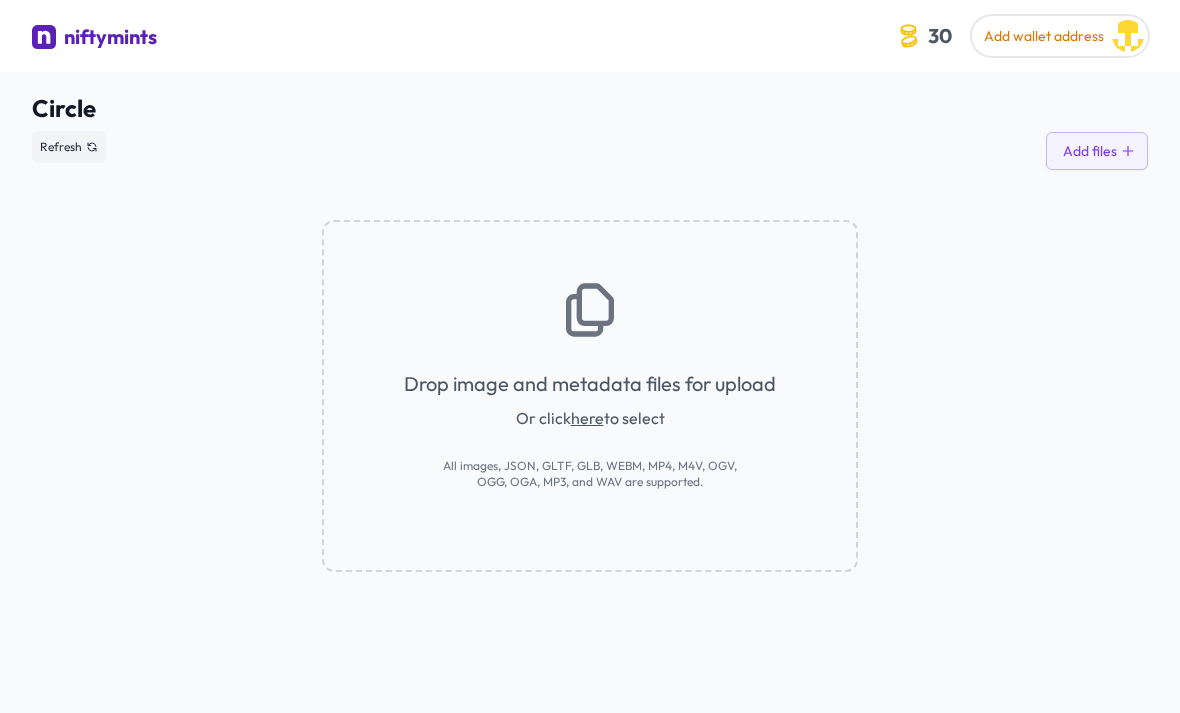 click on "Or click  here  to select" at bounding box center [590, 418] 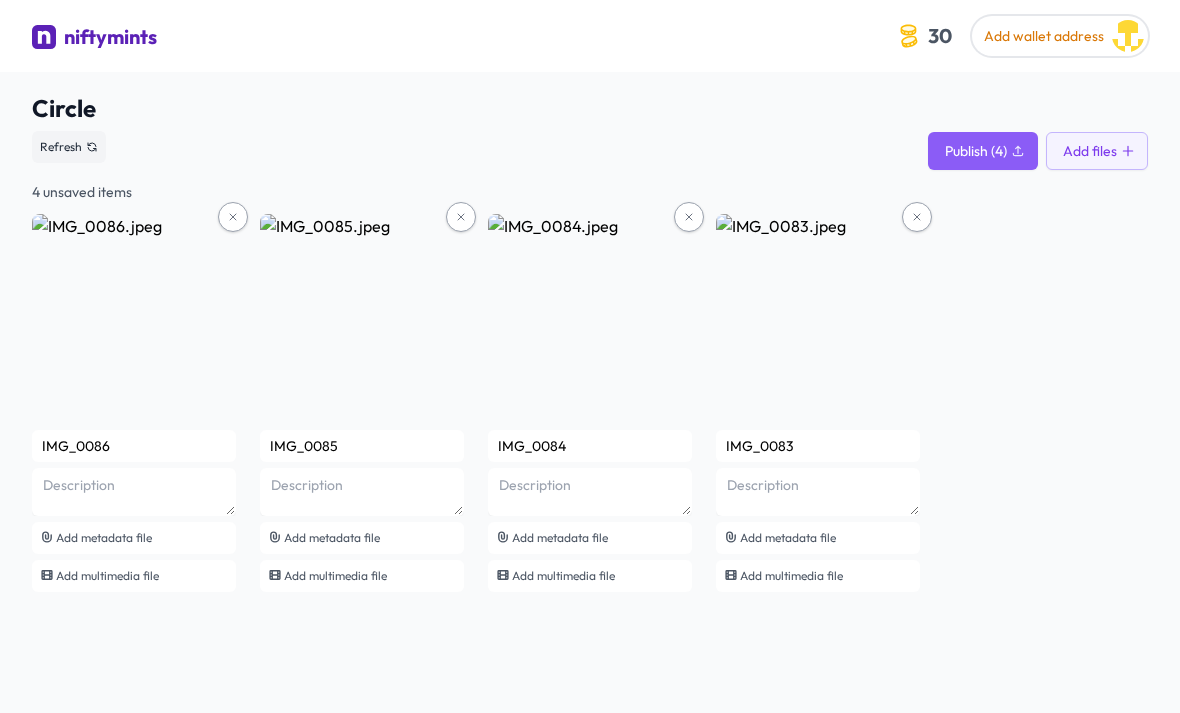 click on "4 unsaved items IMG_0086  Add metadata file   Add multimedia file  IMG_0085  Add metadata file   Add multimedia file  IMG_0084  Add metadata file   Add multimedia file  IMG_0083  Add metadata file   Add multimedia file" at bounding box center [590, 389] 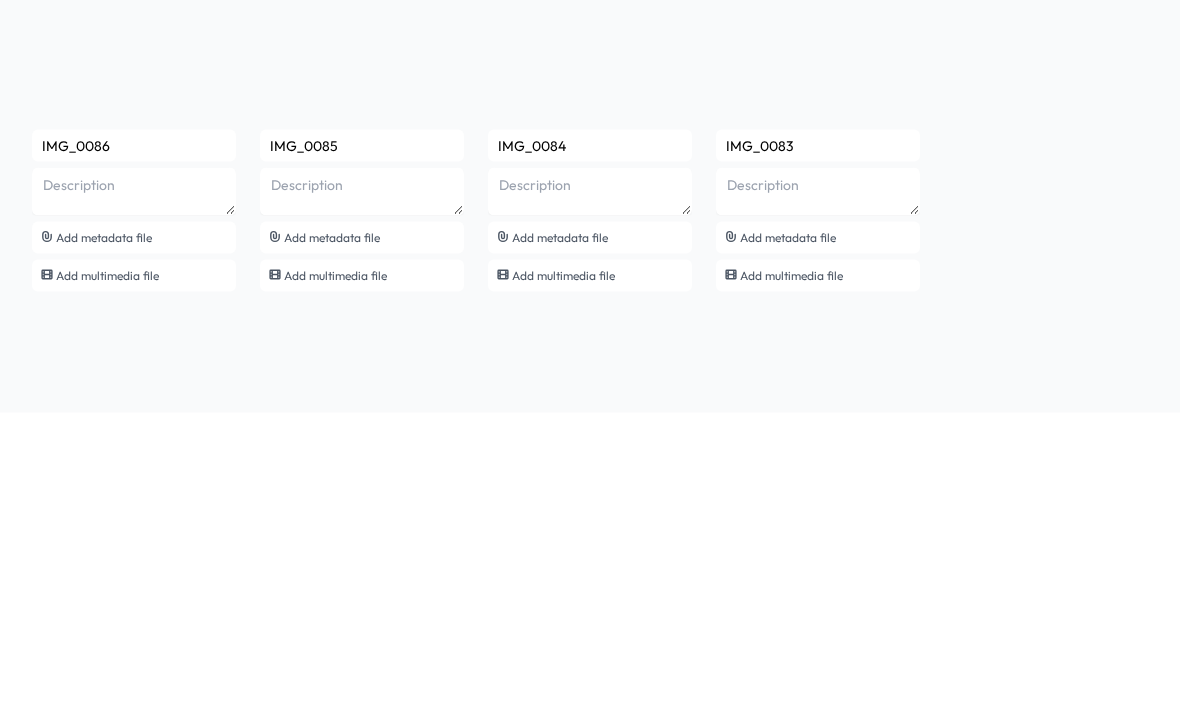 click on "IMG_0086" at bounding box center (134, 446) 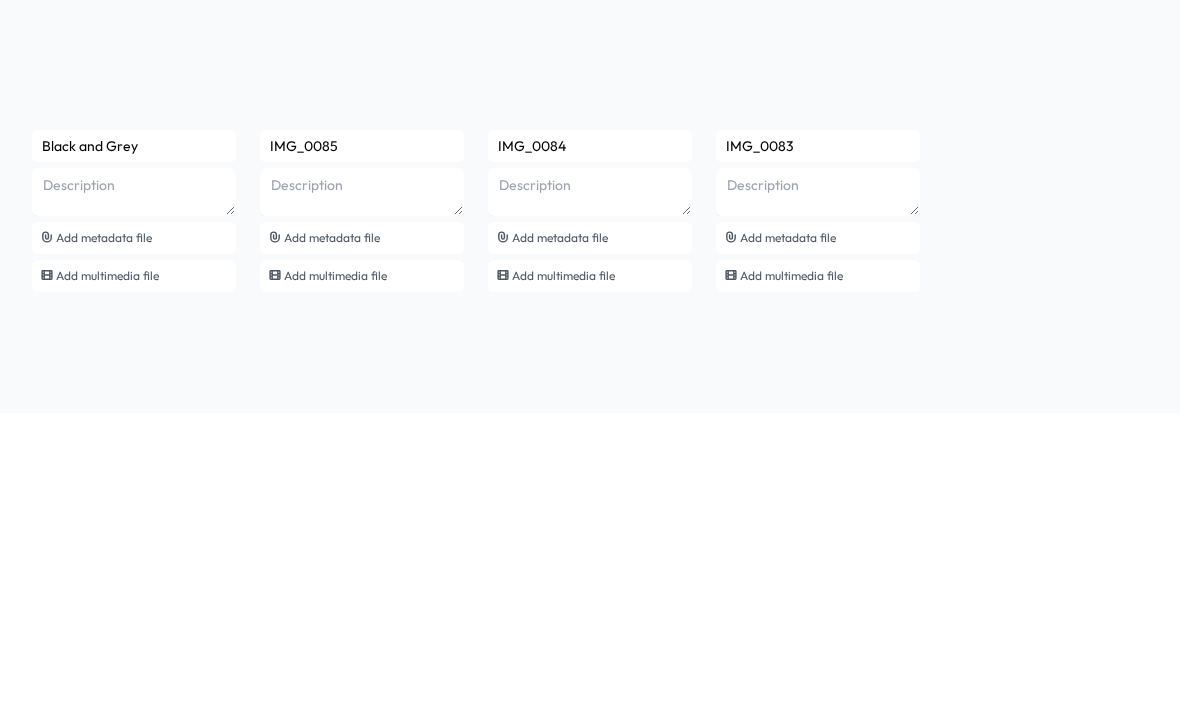 type on "Black and Grey" 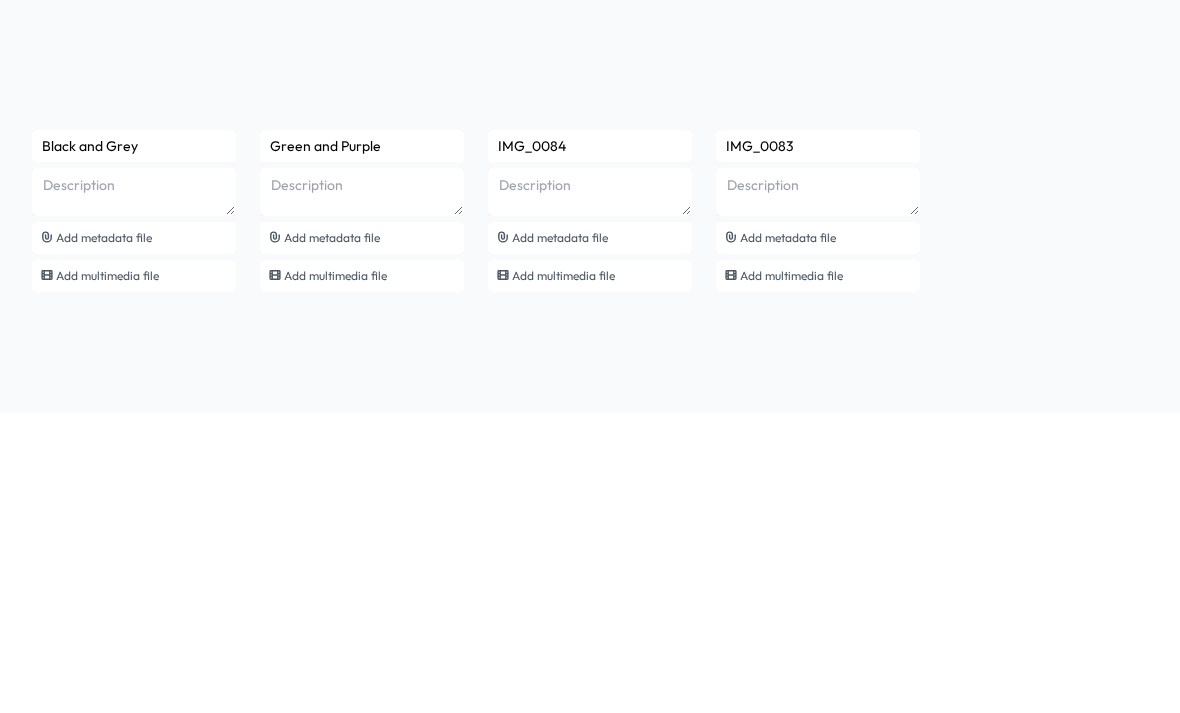 type on "Green and Purple" 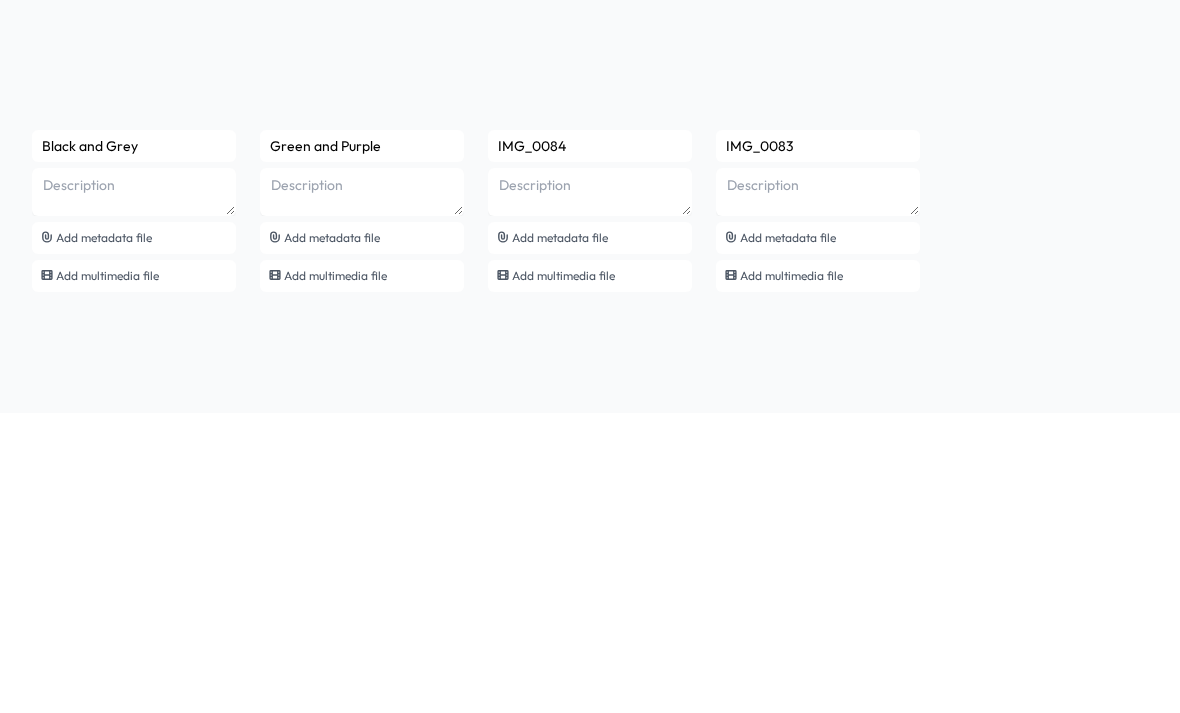 click on "IMG_0084" at bounding box center [134, 446] 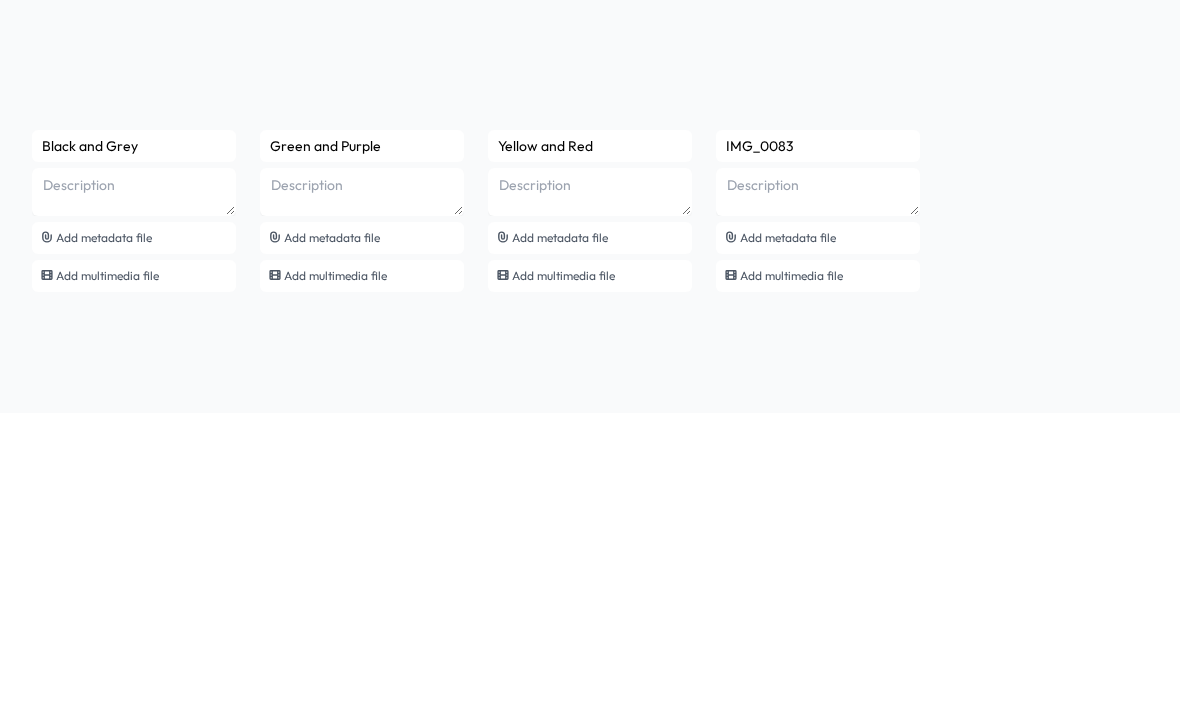 type on "Yellow and Red" 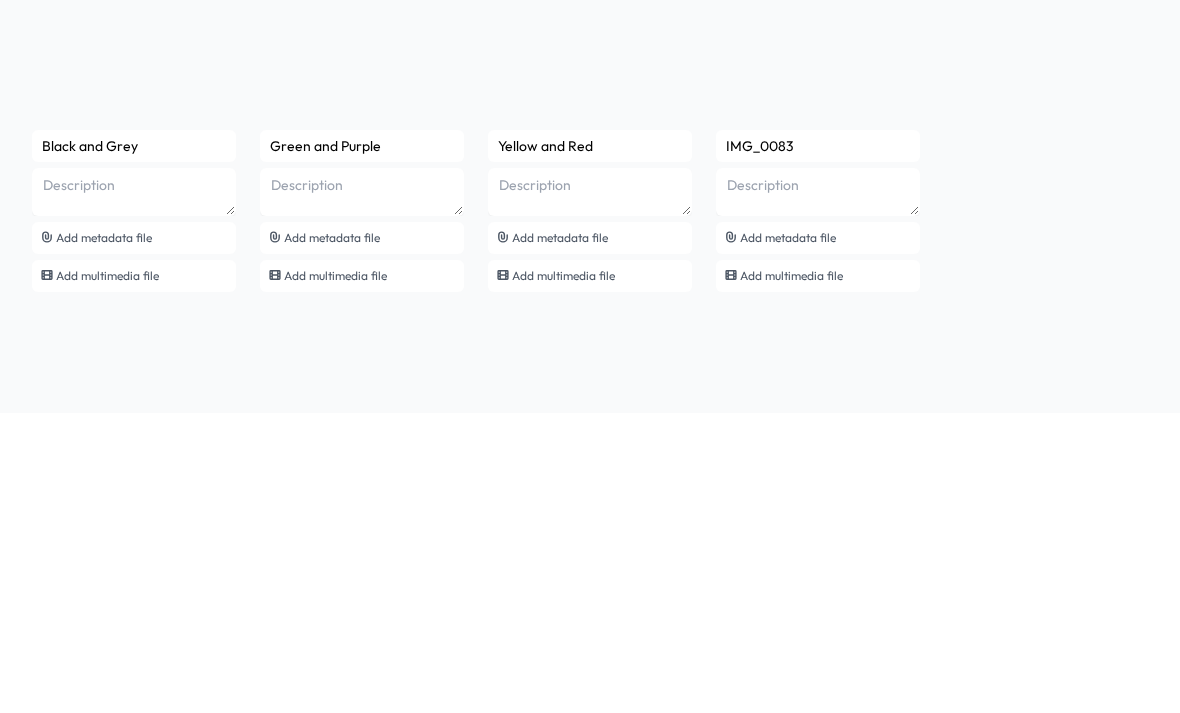 click on "IMG_0083" at bounding box center (134, 446) 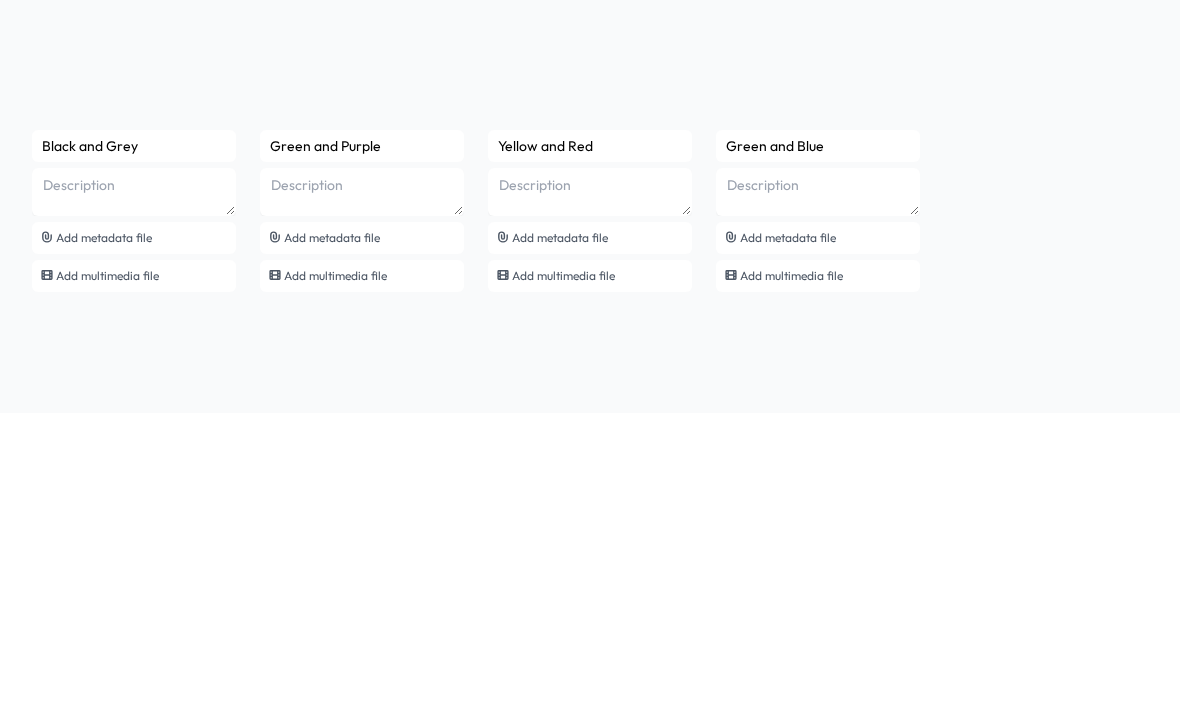 scroll, scrollTop: 72, scrollLeft: 0, axis: vertical 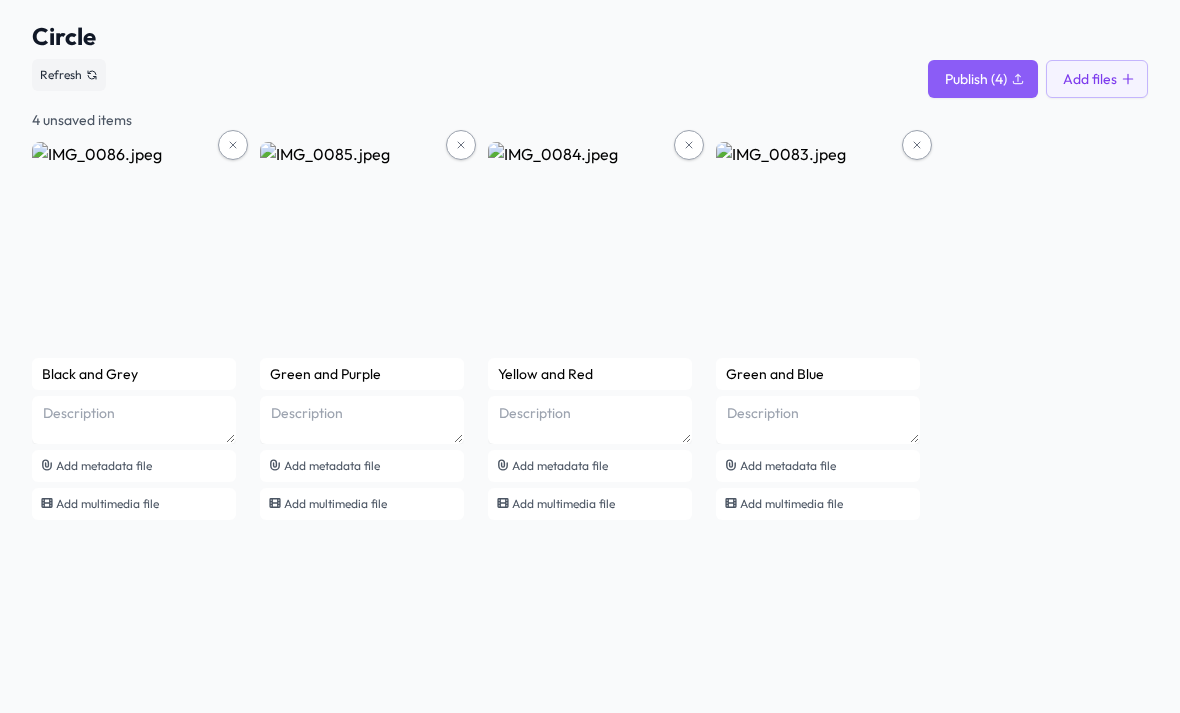 type on "Green and Blue" 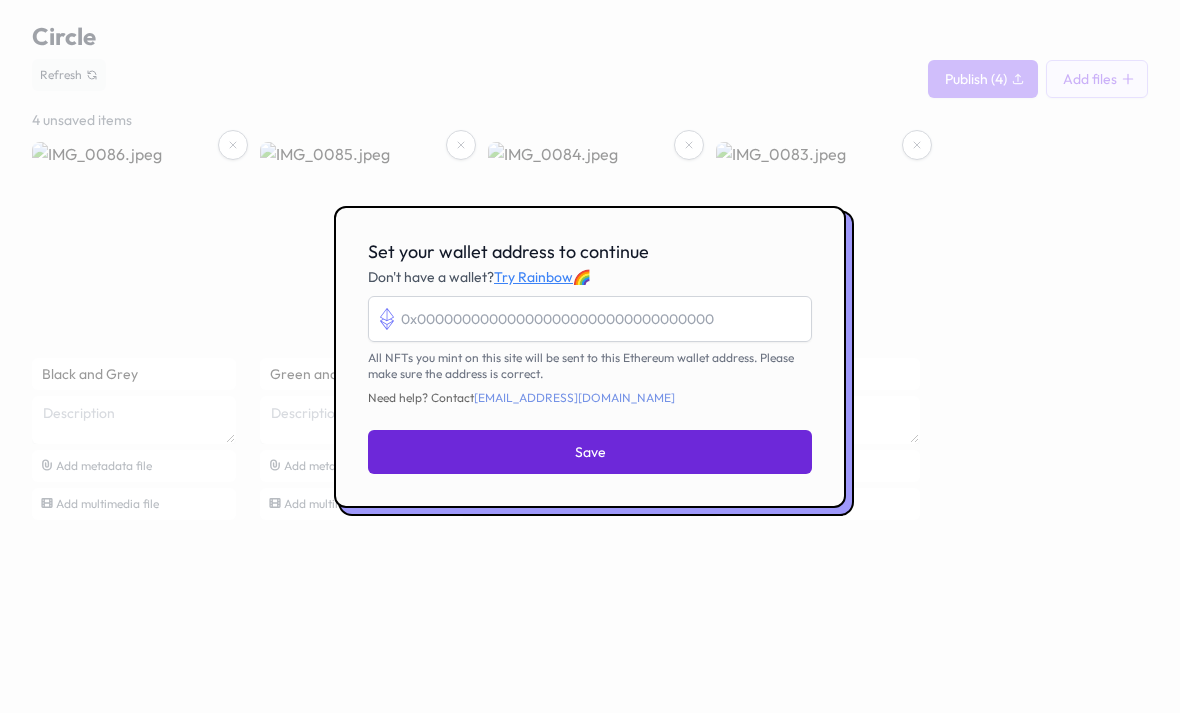 click on "Set your wallet address to continue" at bounding box center (590, 319) 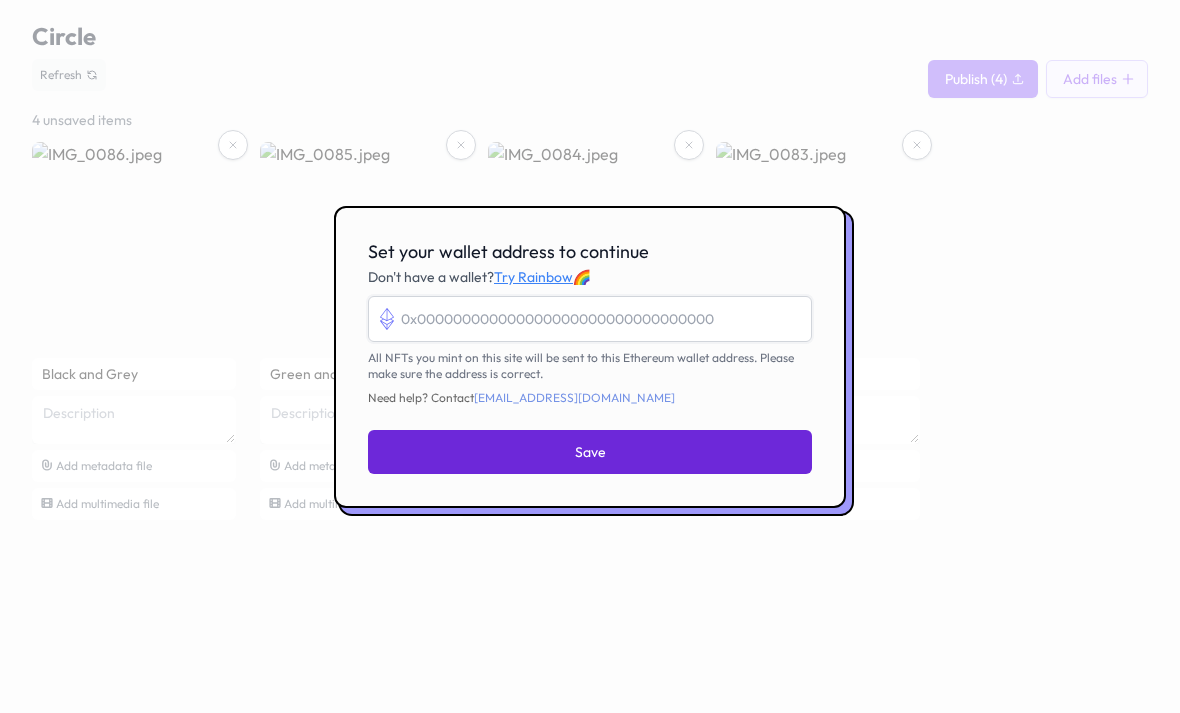 click on "Set your wallet address to continue" at bounding box center [590, 319] 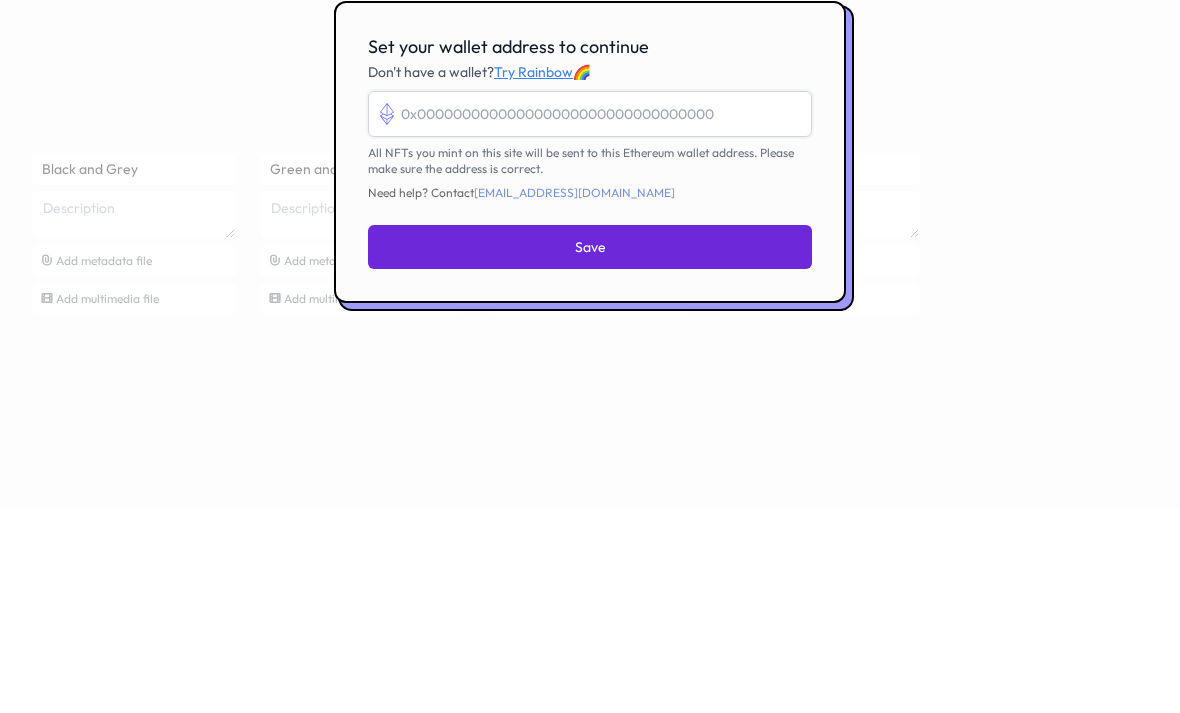 paste on "0x8fb8211ef84b3620805ee4b6733041ae4b89461d" 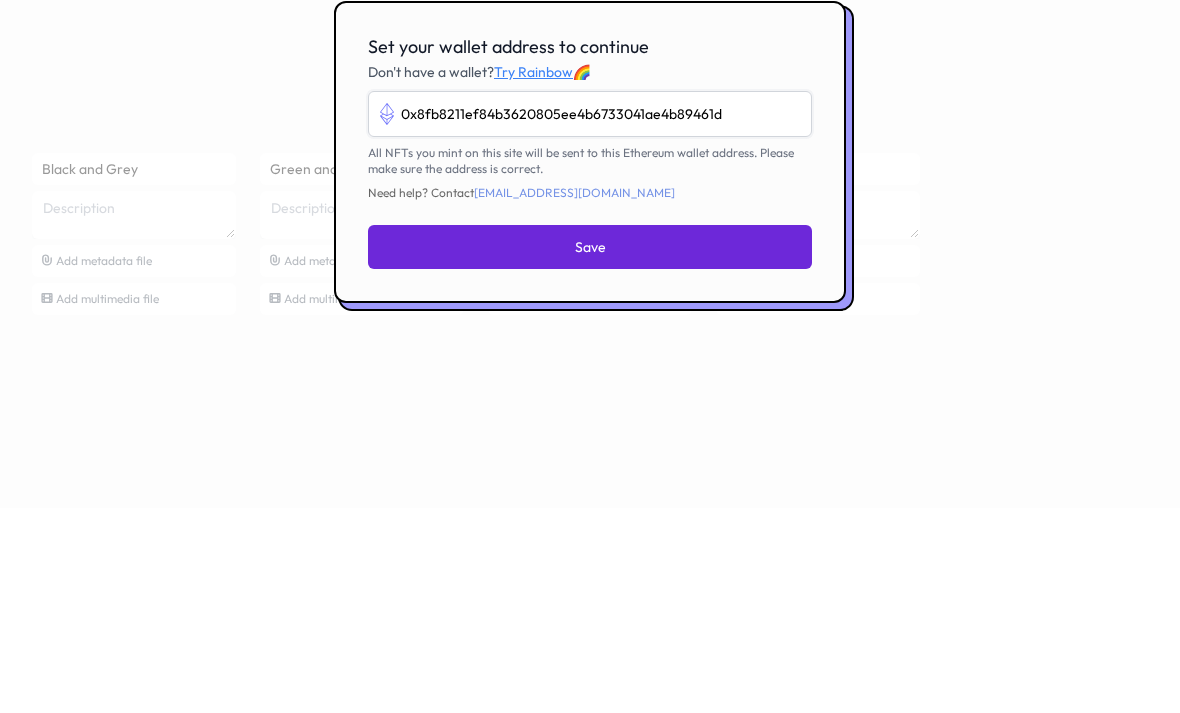 type on "0x8fb8211ef84b3620805ee4b6733041ae4b89461d" 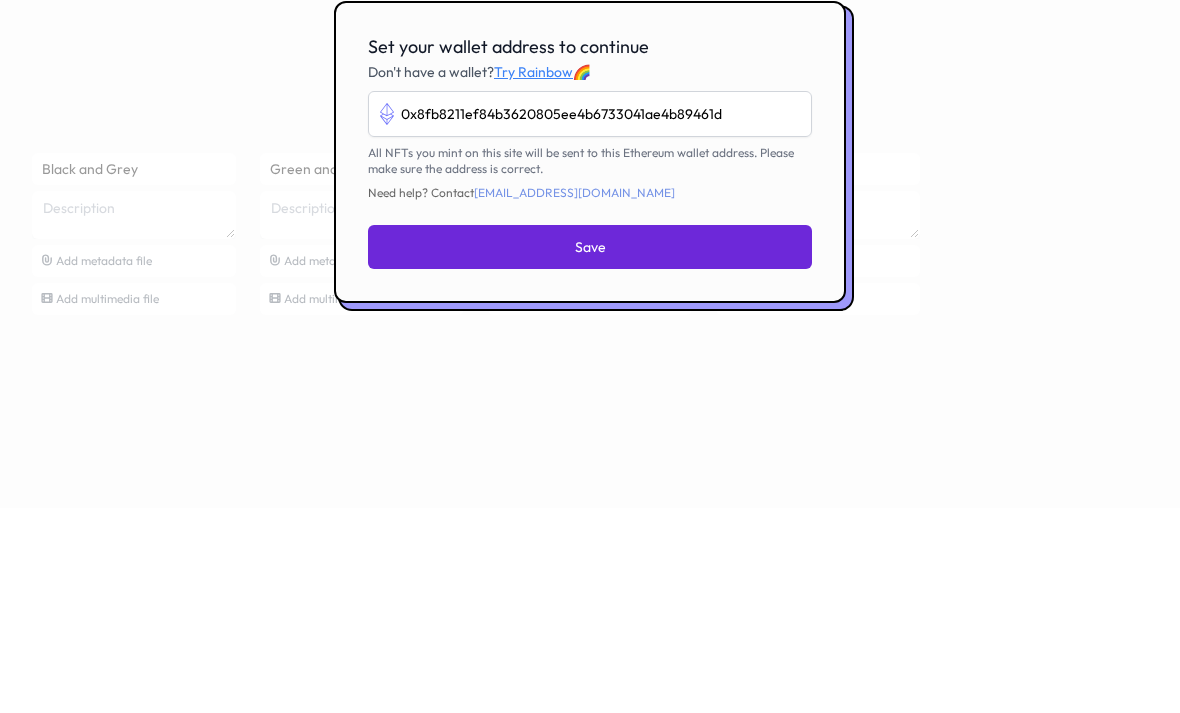 click on "Save" at bounding box center (590, 452) 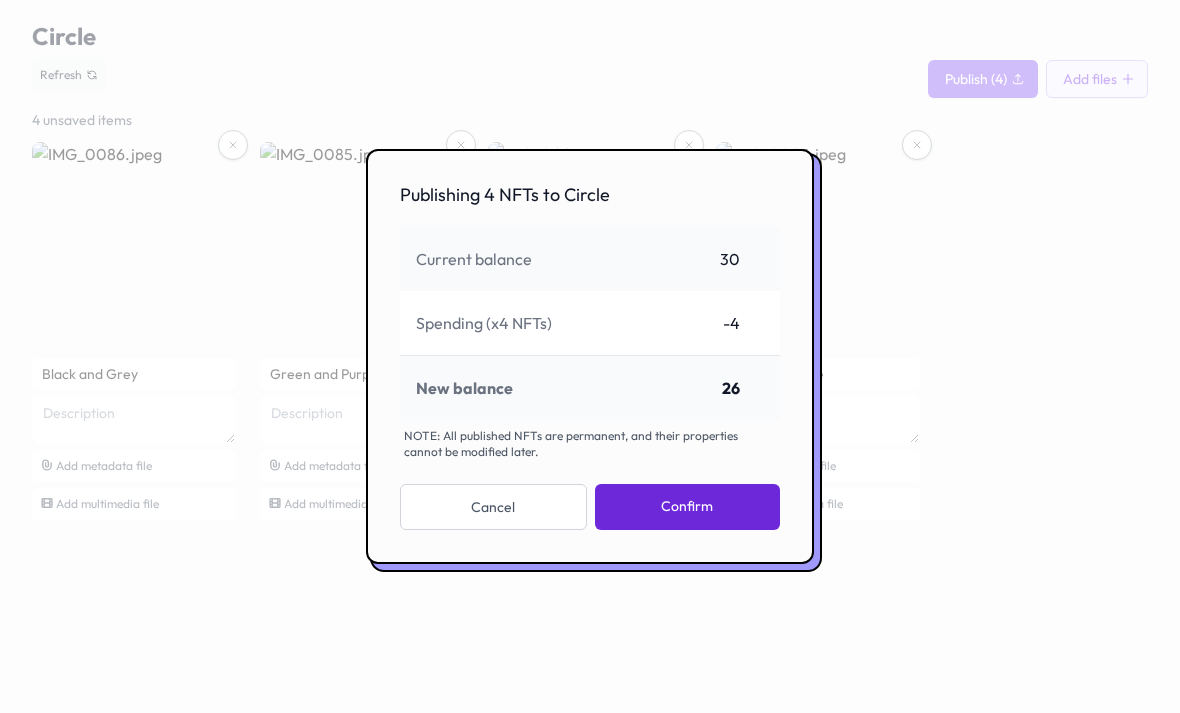 click on "Confirm" at bounding box center (687, 507) 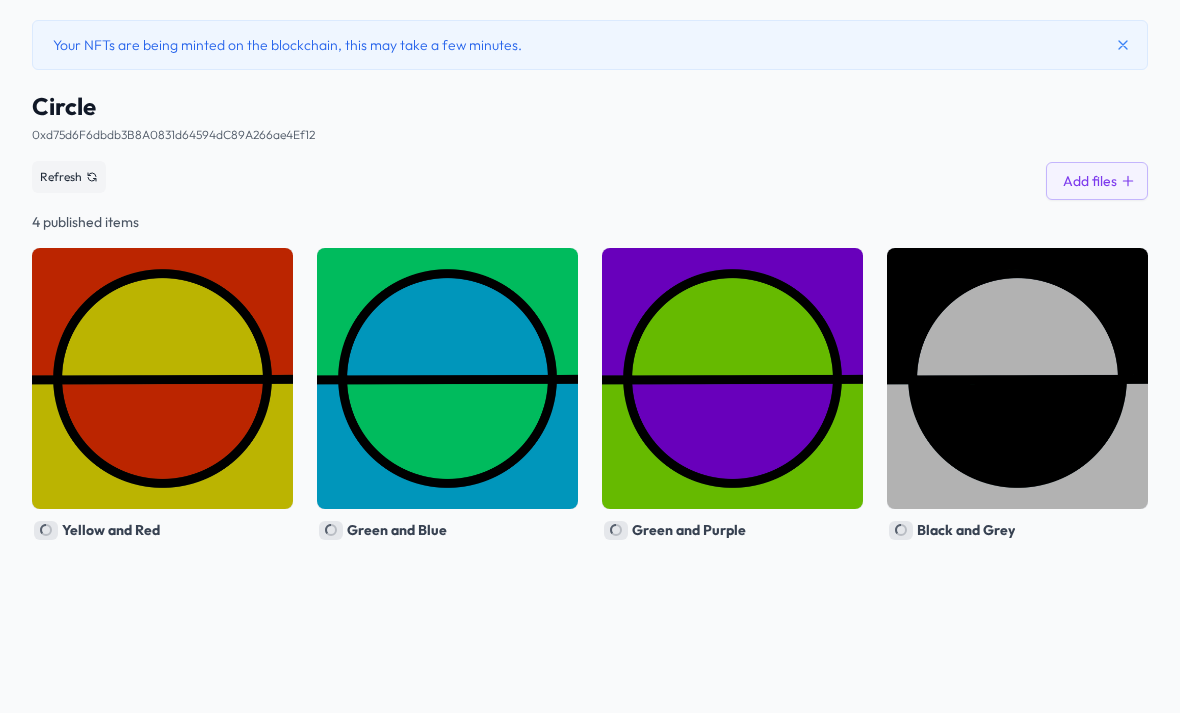 click on "Your NFTs are being minted on the blockchain, this may take a few minutes.  Circle 0xd75d6F6dbdb3B8A0831d64594dC89A266ae4Ef12  See smart contract  Refresh  Add files  4 published items Yellow and Red Green and Blue Green and Purple Black and Grey" at bounding box center [590, 282] 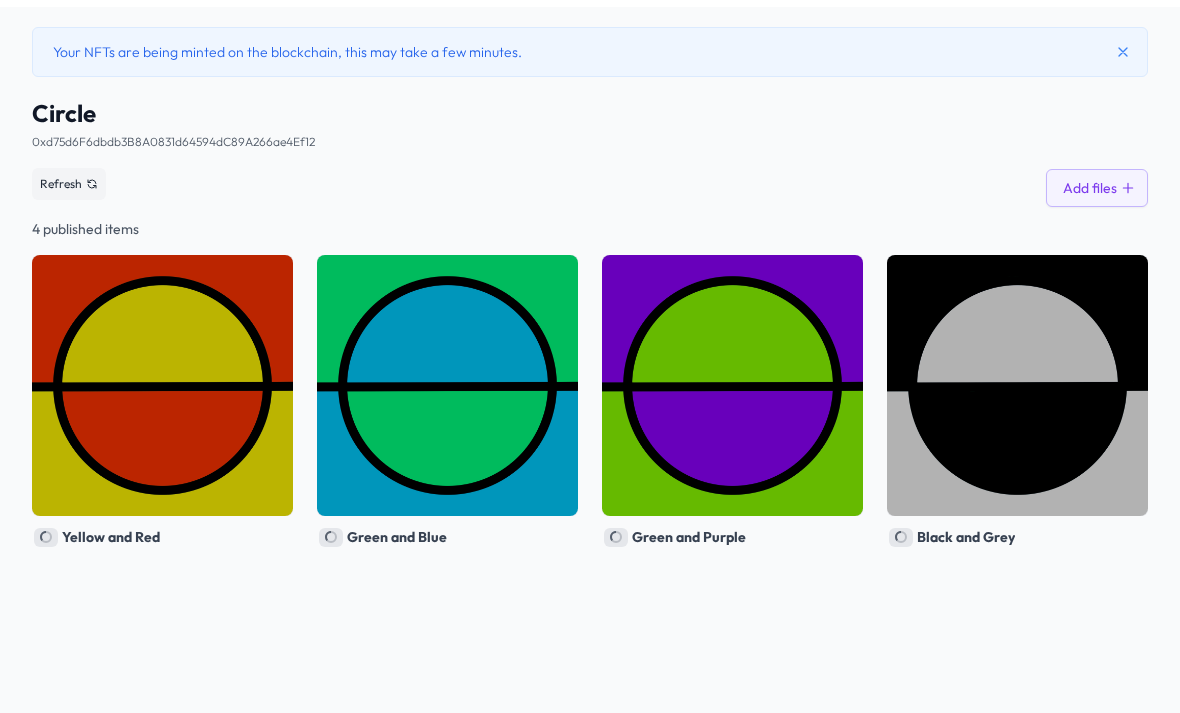 scroll, scrollTop: 0, scrollLeft: 0, axis: both 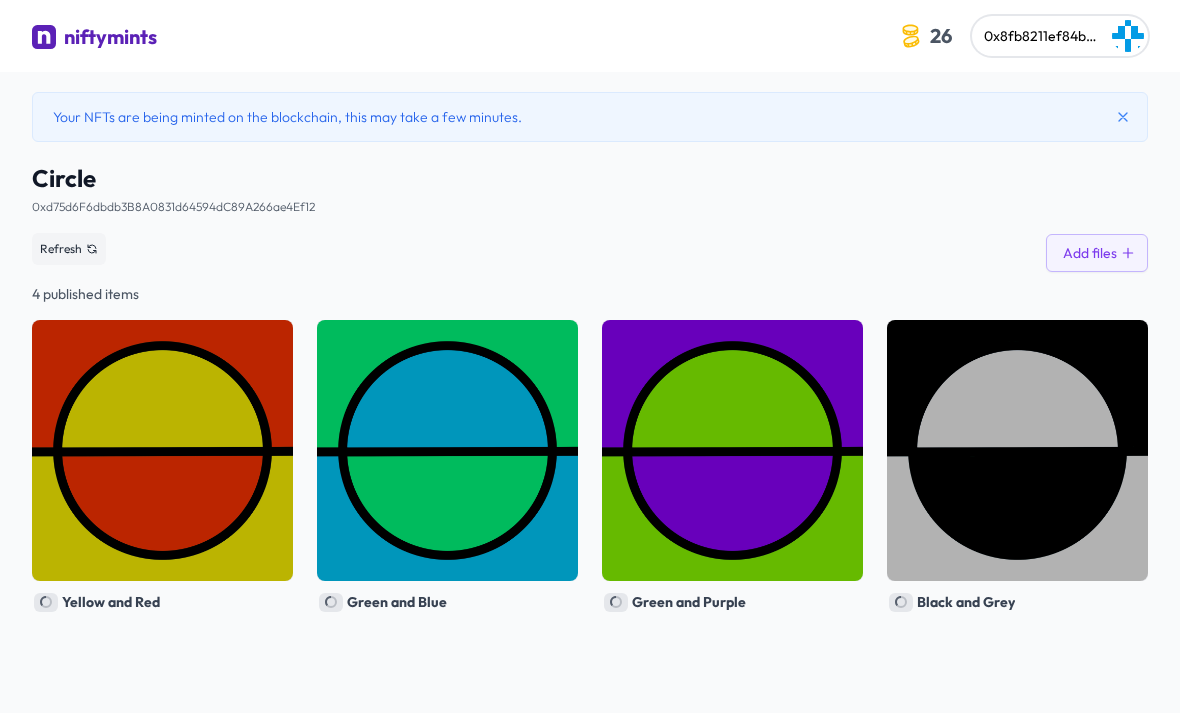 click at bounding box center (910, 35) 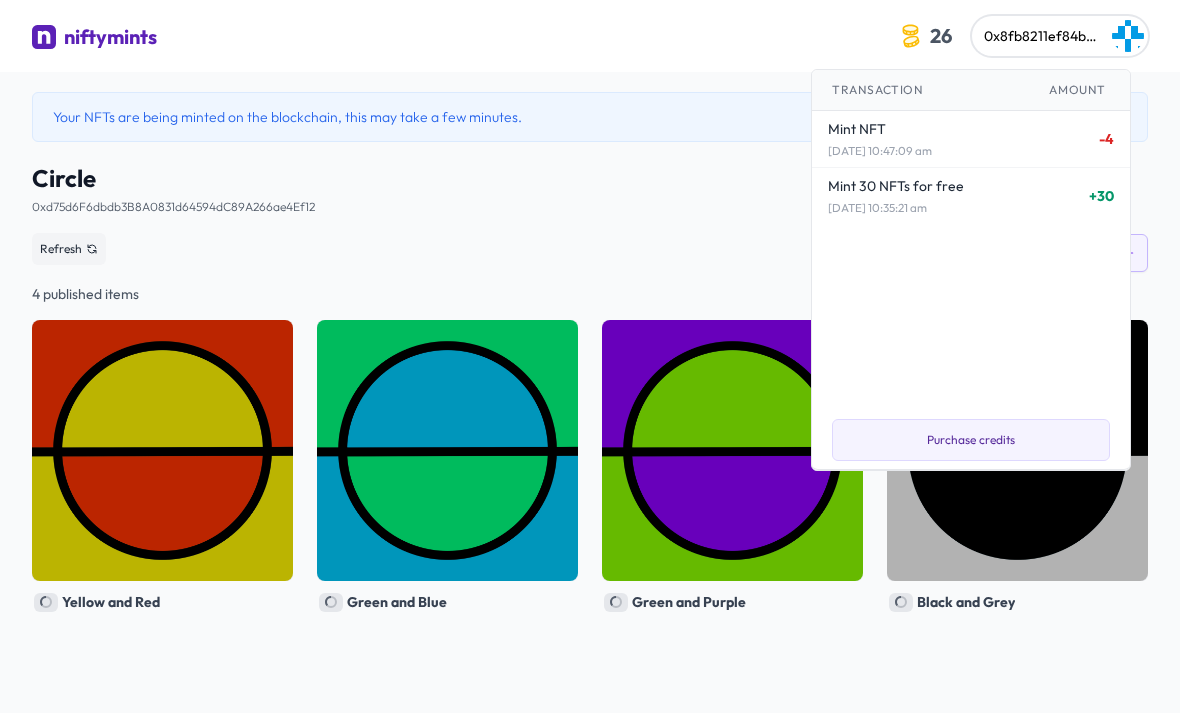 click on "Refresh  Add files" at bounding box center (590, 249) 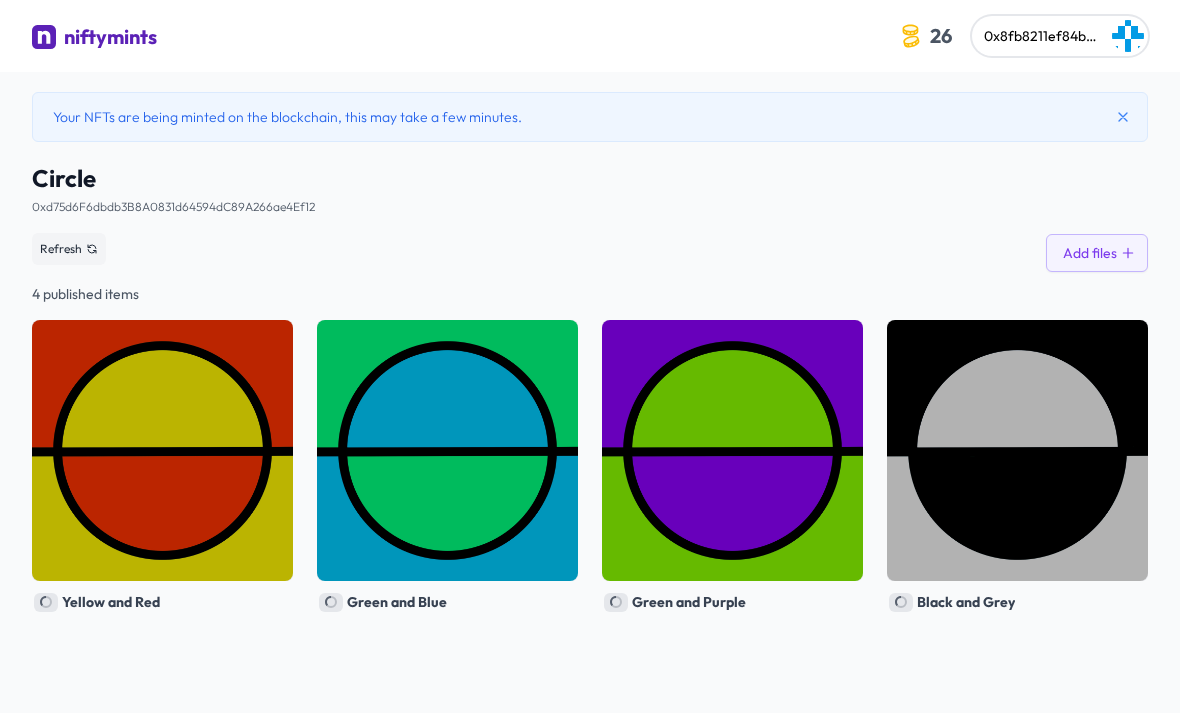 click on "Add files" at bounding box center [1097, 253] 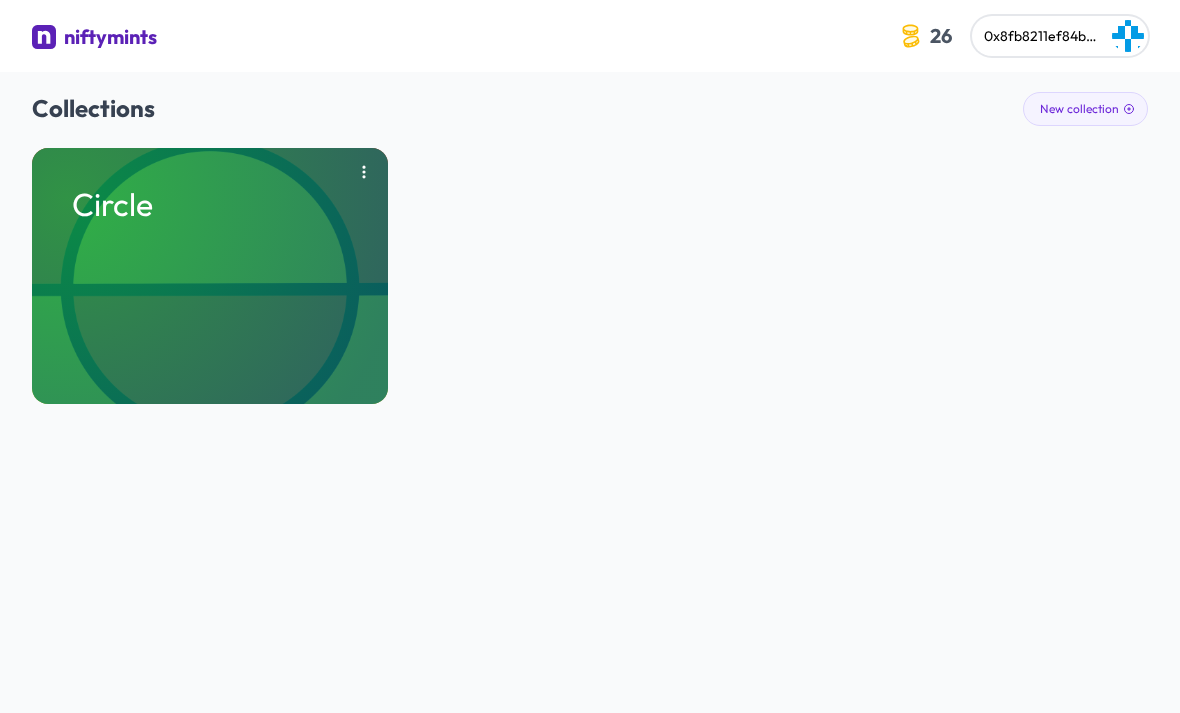 click on "Circle" at bounding box center (210, 204) 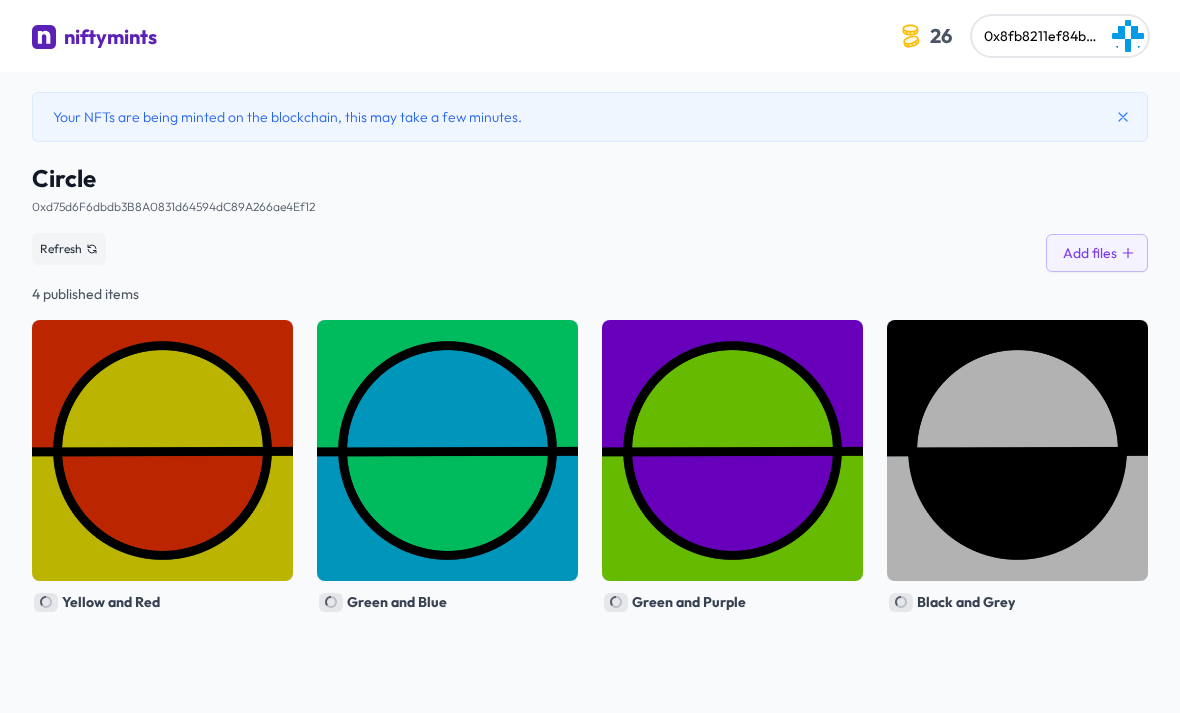 click on "Add files" at bounding box center [1097, 253] 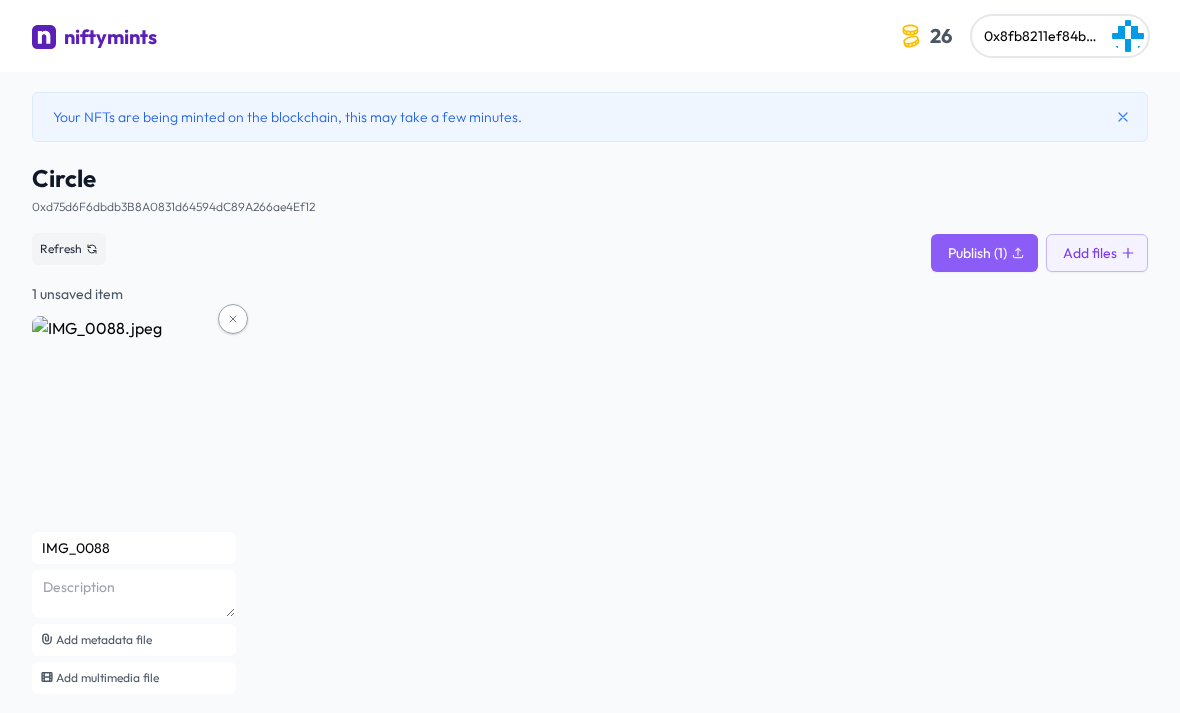 click on "IMG_0088" at bounding box center (134, 548) 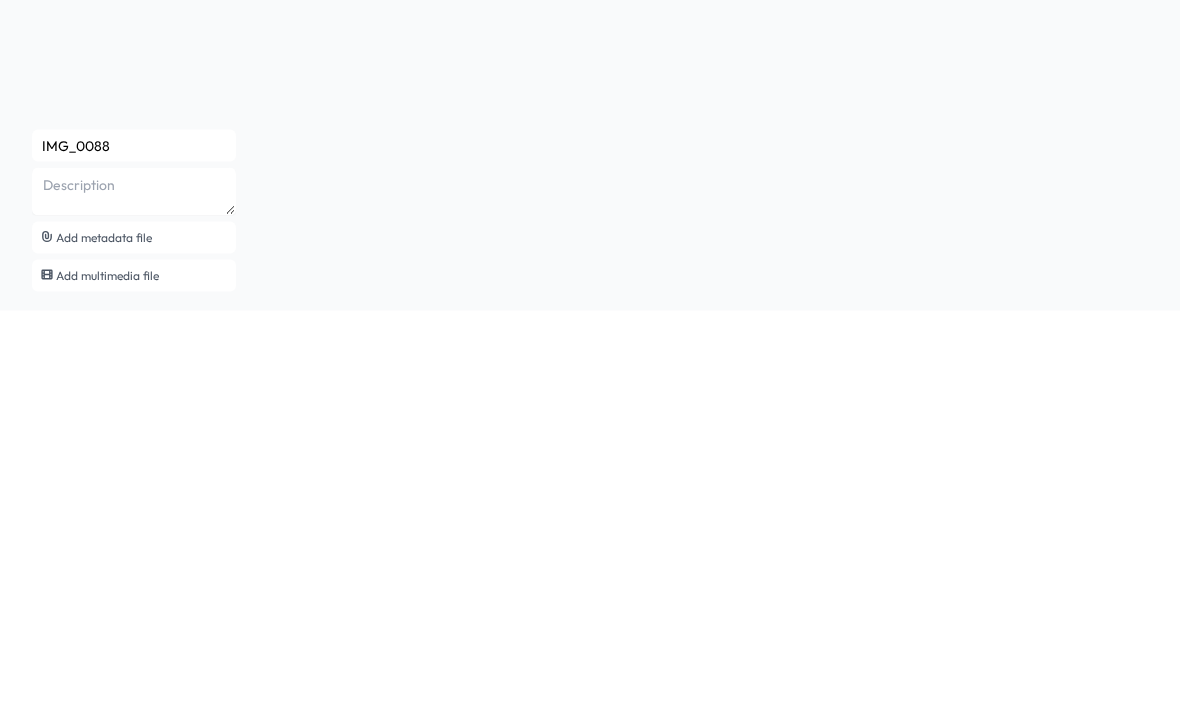 click on "IMG_0088" at bounding box center (134, 548) 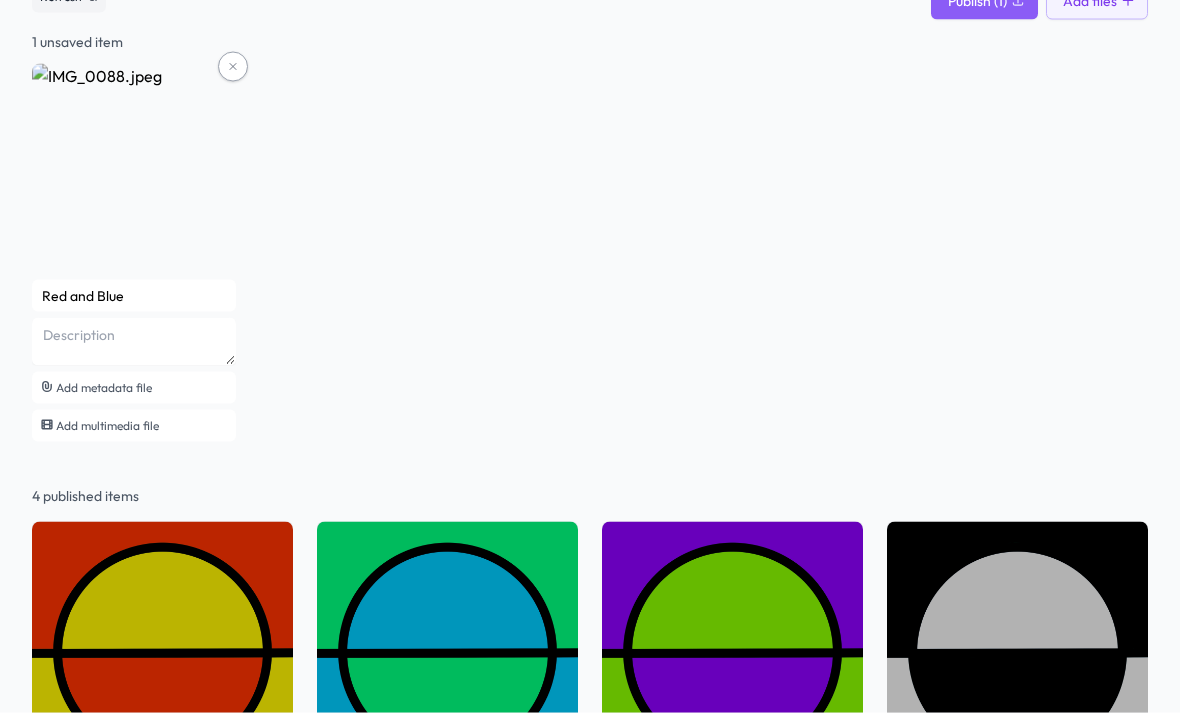 scroll, scrollTop: 0, scrollLeft: 0, axis: both 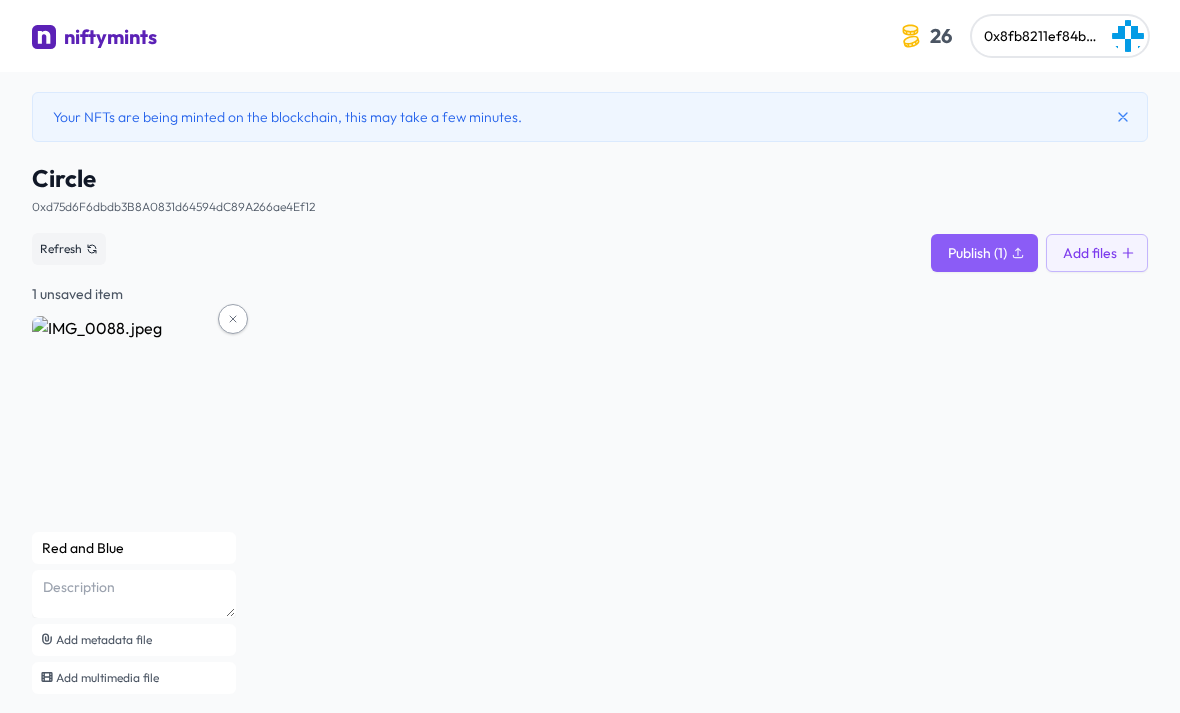 type on "Red and Blue" 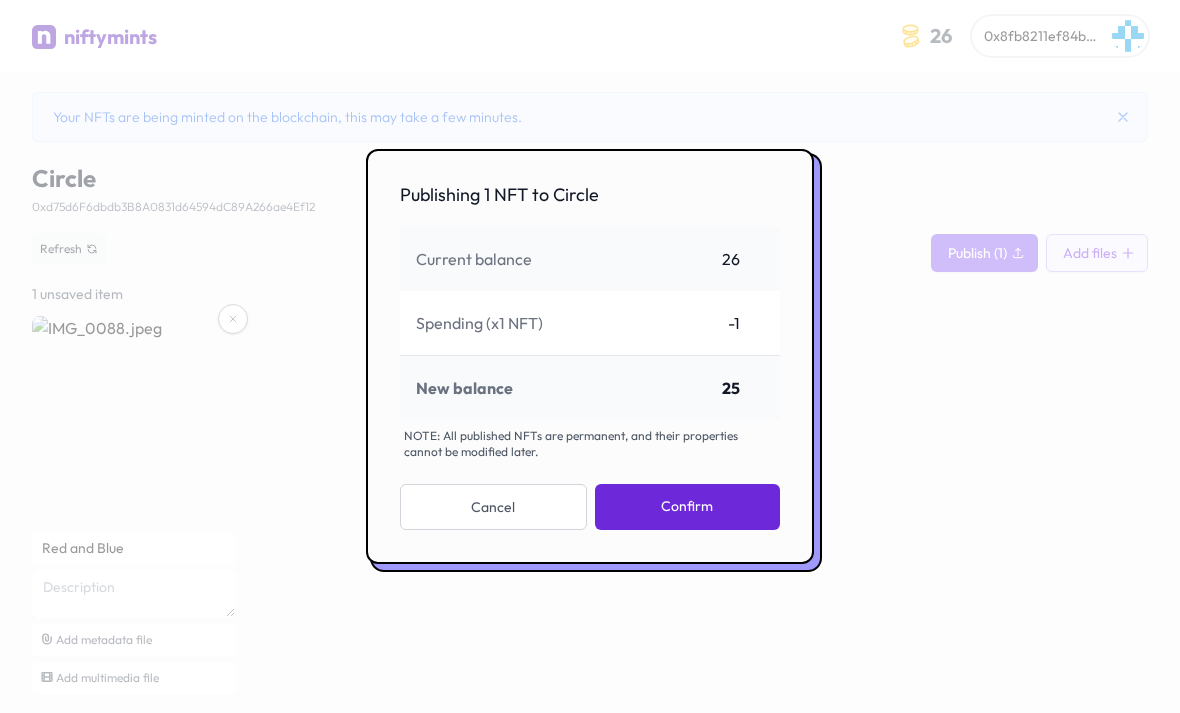 click on "Confirm" at bounding box center [687, 507] 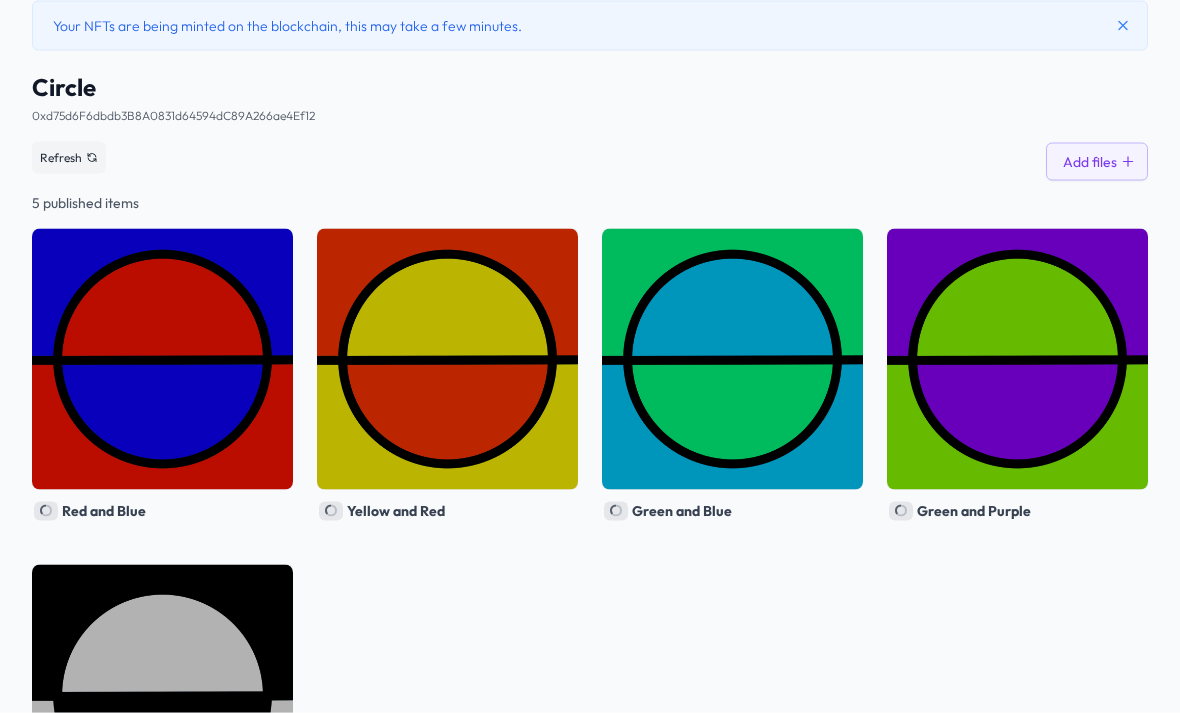 scroll, scrollTop: 0, scrollLeft: 0, axis: both 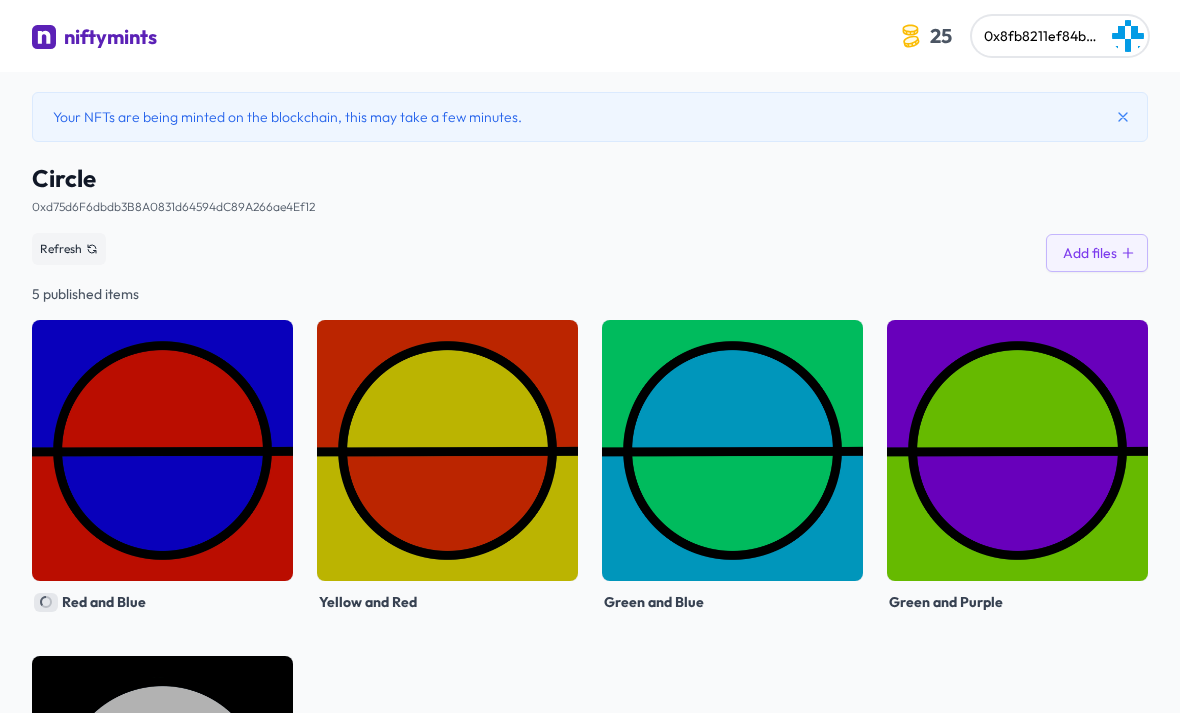 click on "niftymints" at bounding box center (110, 37) 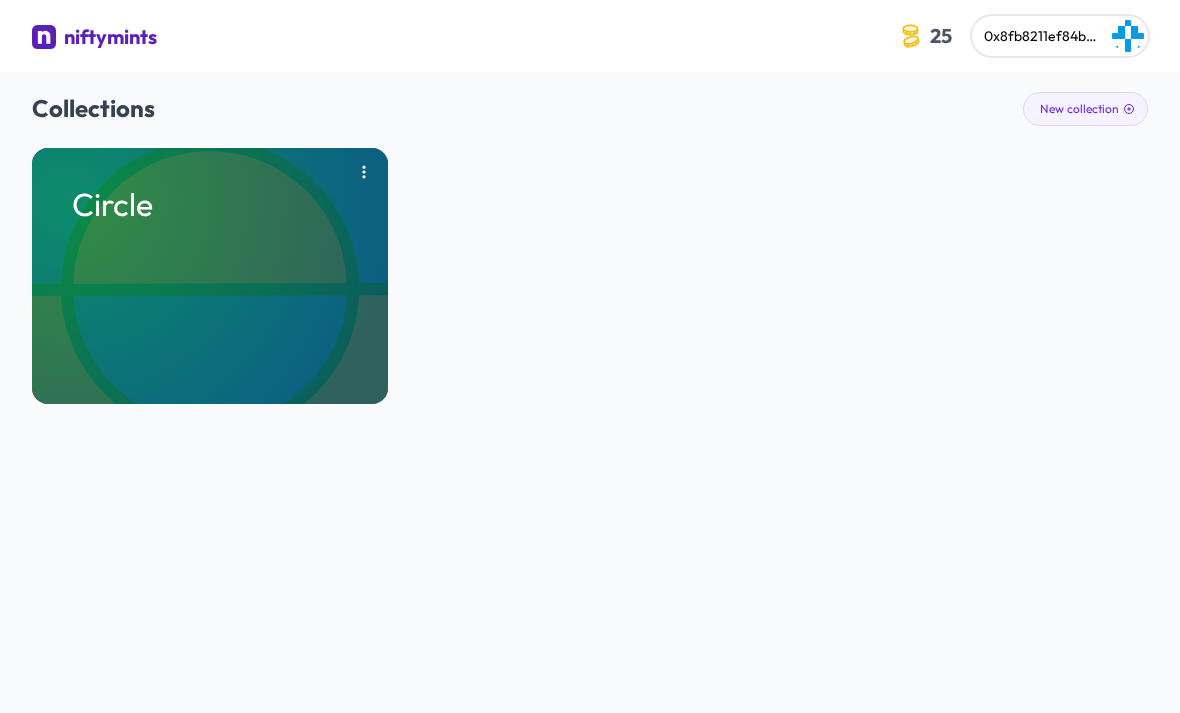 click on "niftymints  25 0x8fb8211ef84b3620805ee4b6733041ae4b89461d" at bounding box center (590, 36) 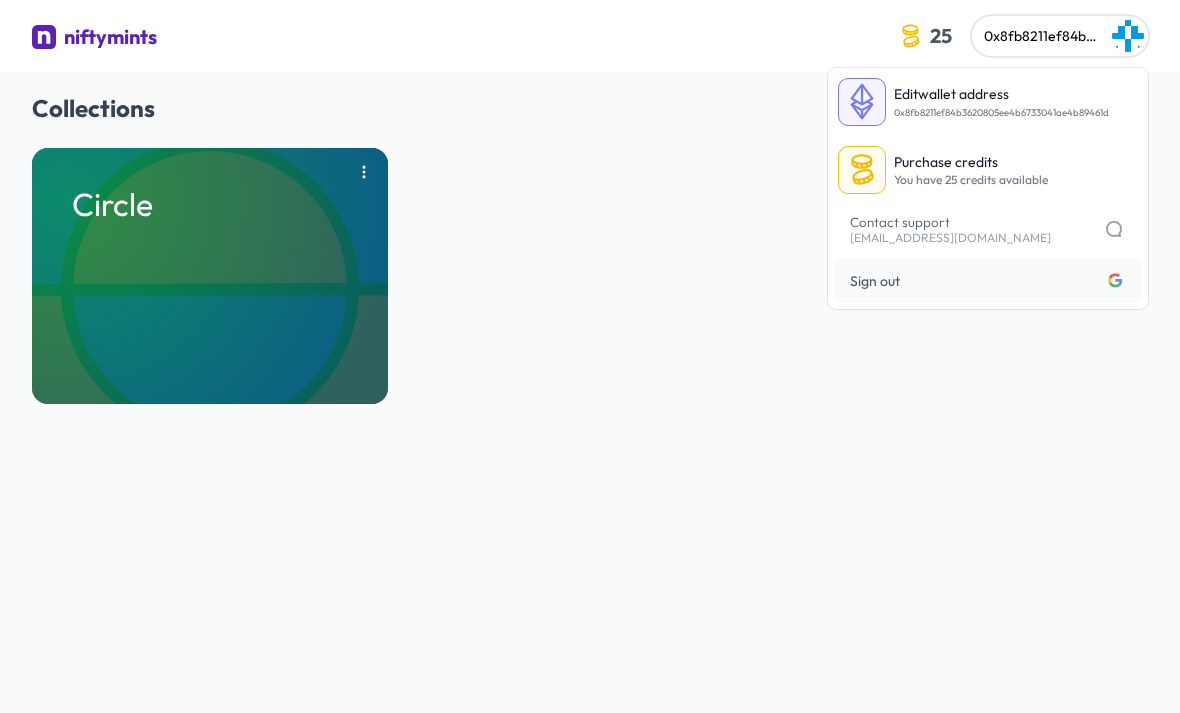 click on "Purchase credits   You have 25 credits available" at bounding box center [988, 170] 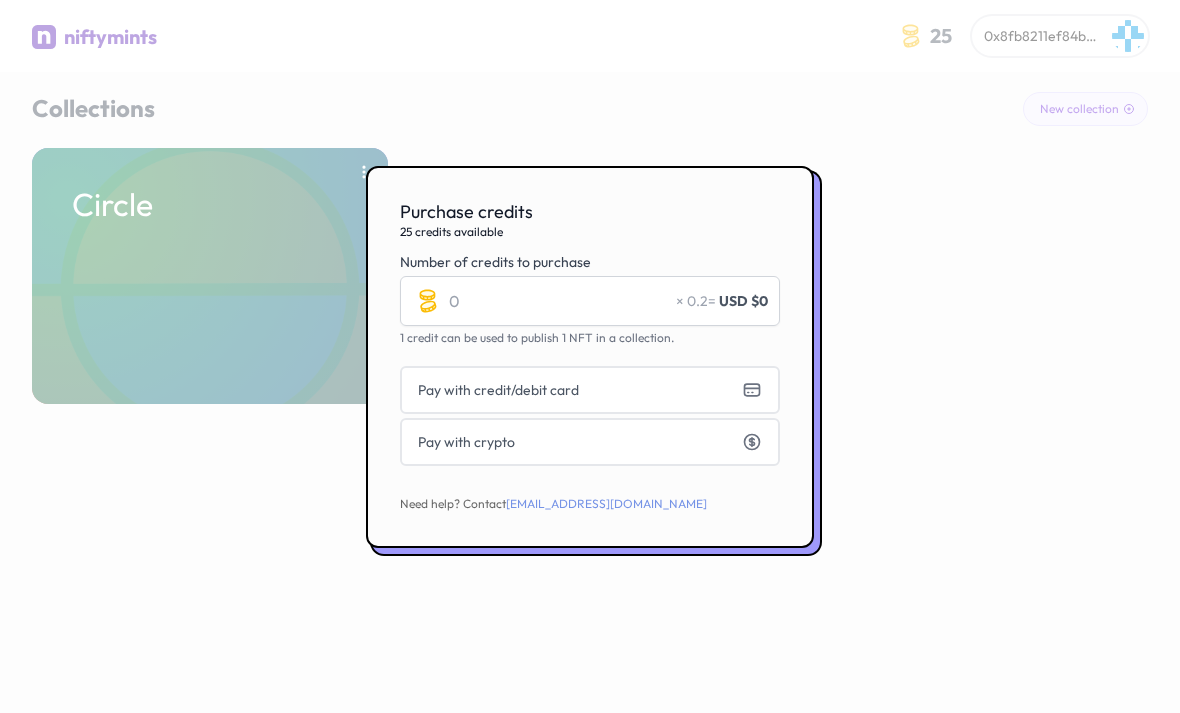click 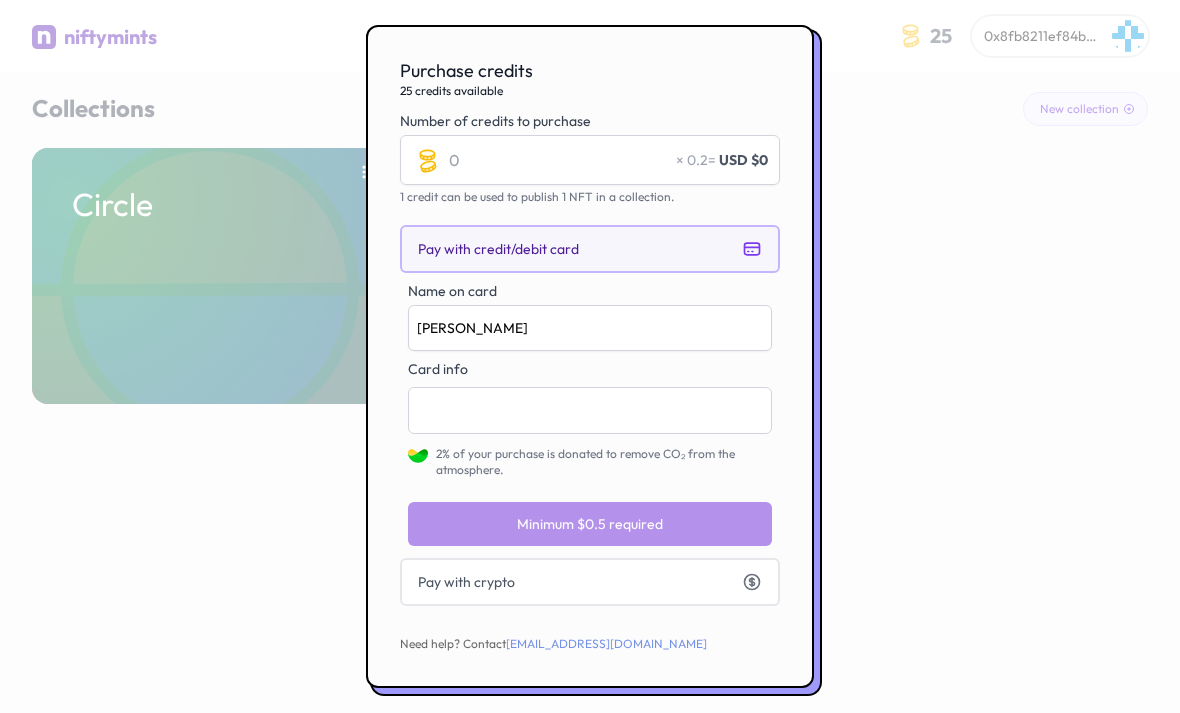 click at bounding box center [590, 410] 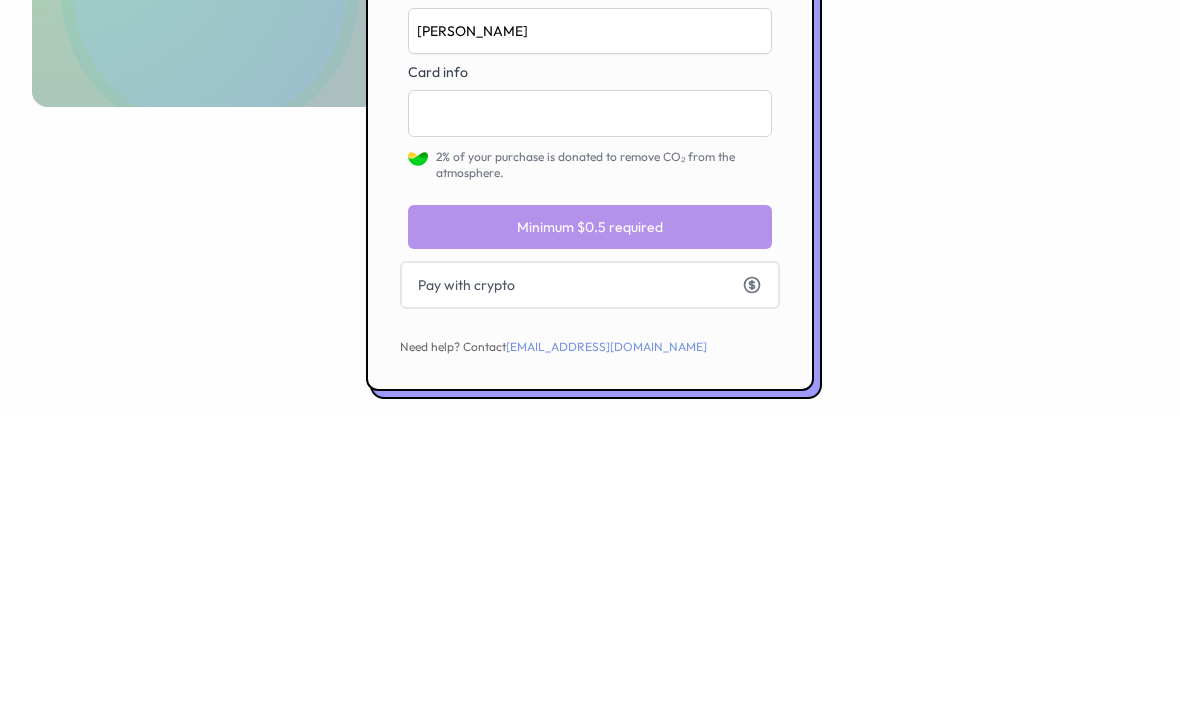 scroll, scrollTop: 72, scrollLeft: 0, axis: vertical 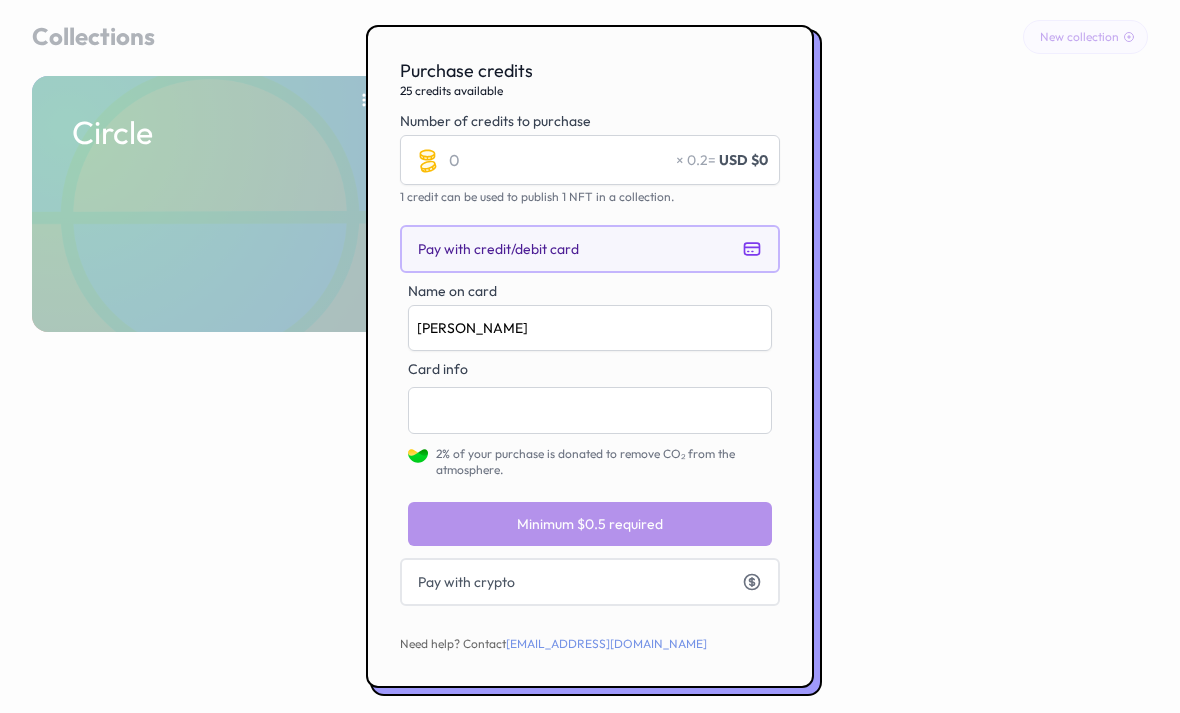 click at bounding box center (590, 356) 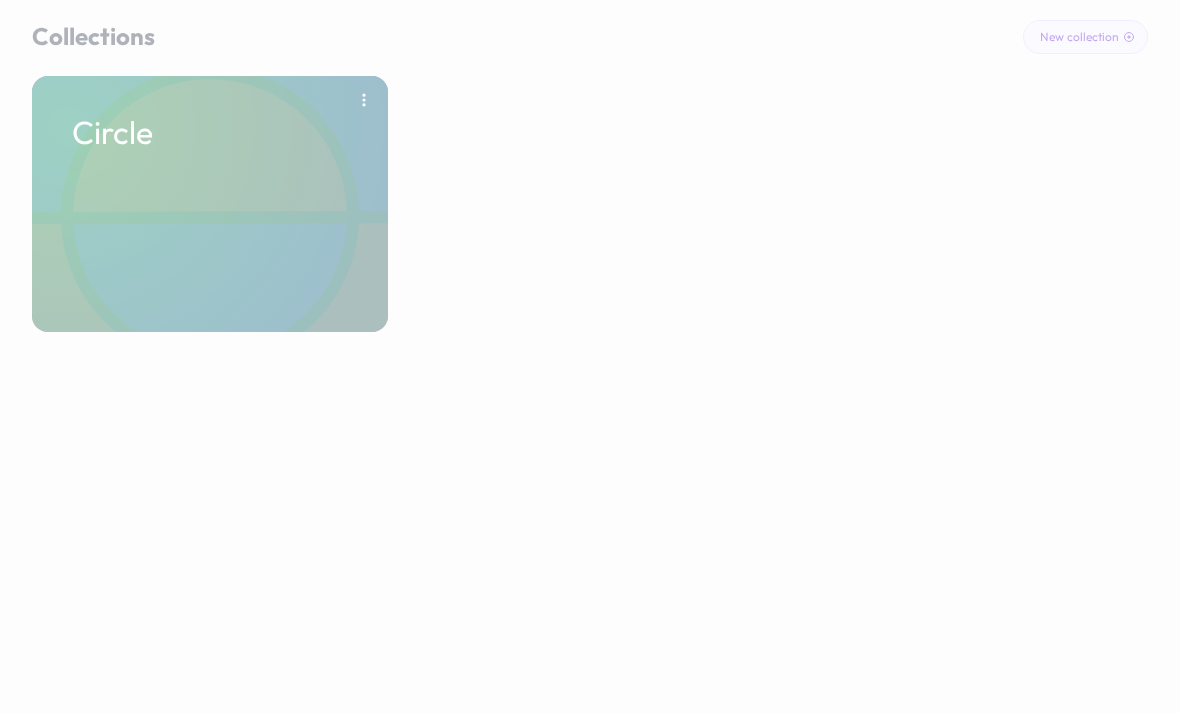 click on "Circle" 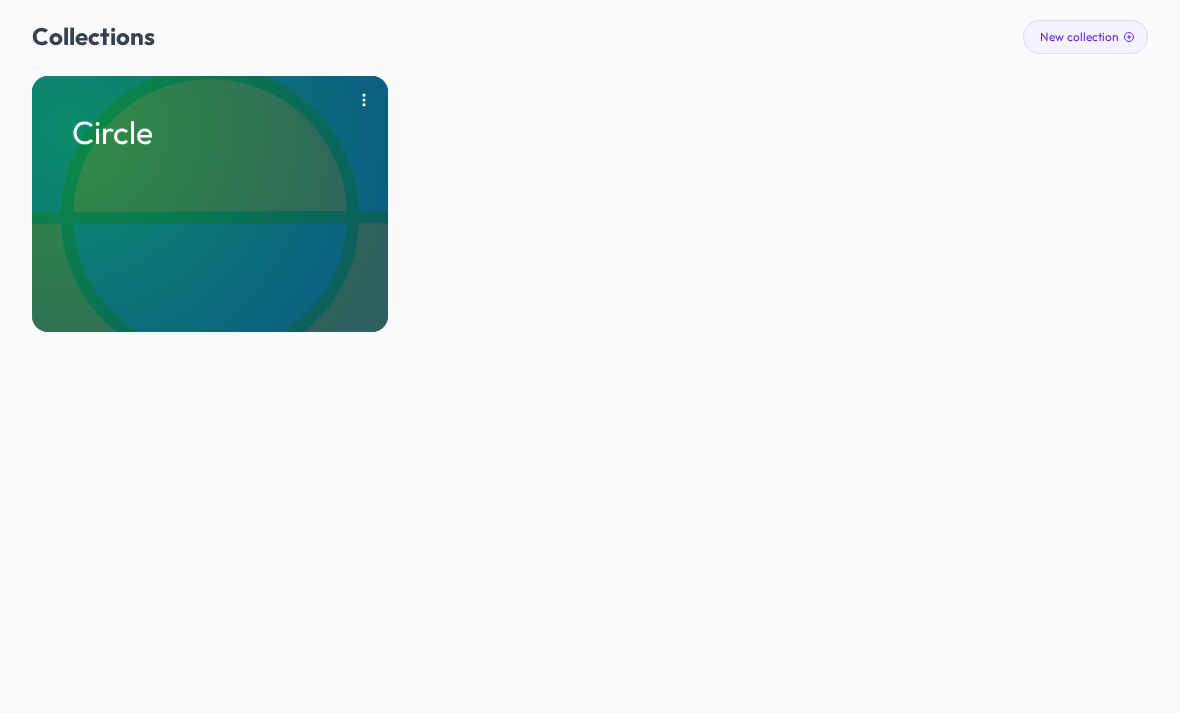 click on "Collections   New collection" 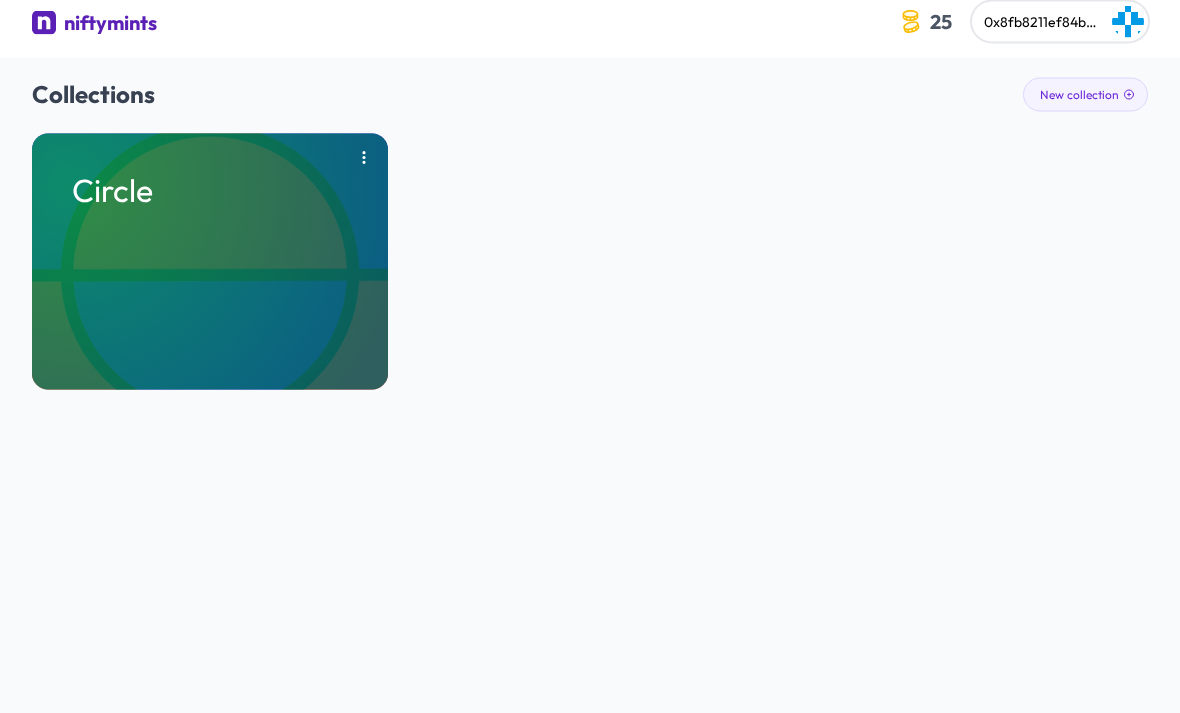 scroll, scrollTop: 13, scrollLeft: 0, axis: vertical 